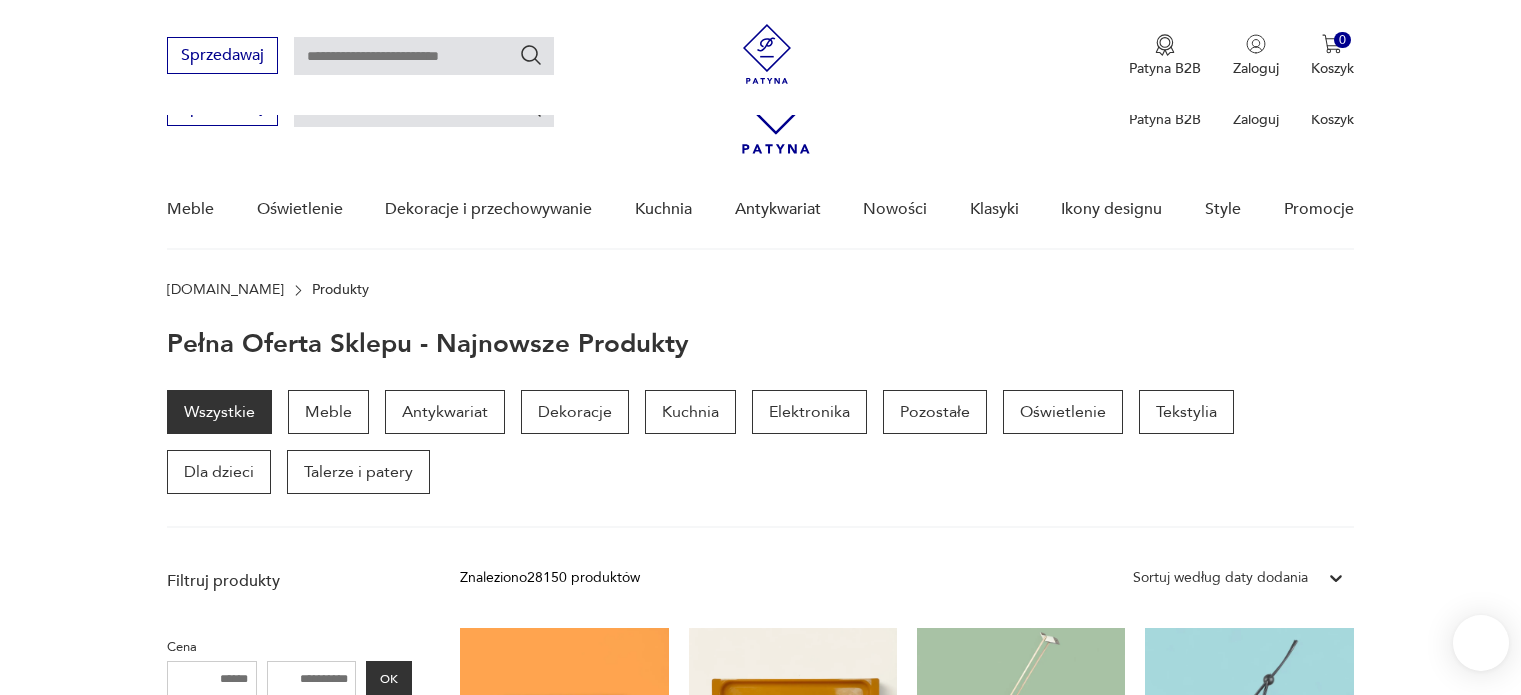 scroll, scrollTop: 389, scrollLeft: 0, axis: vertical 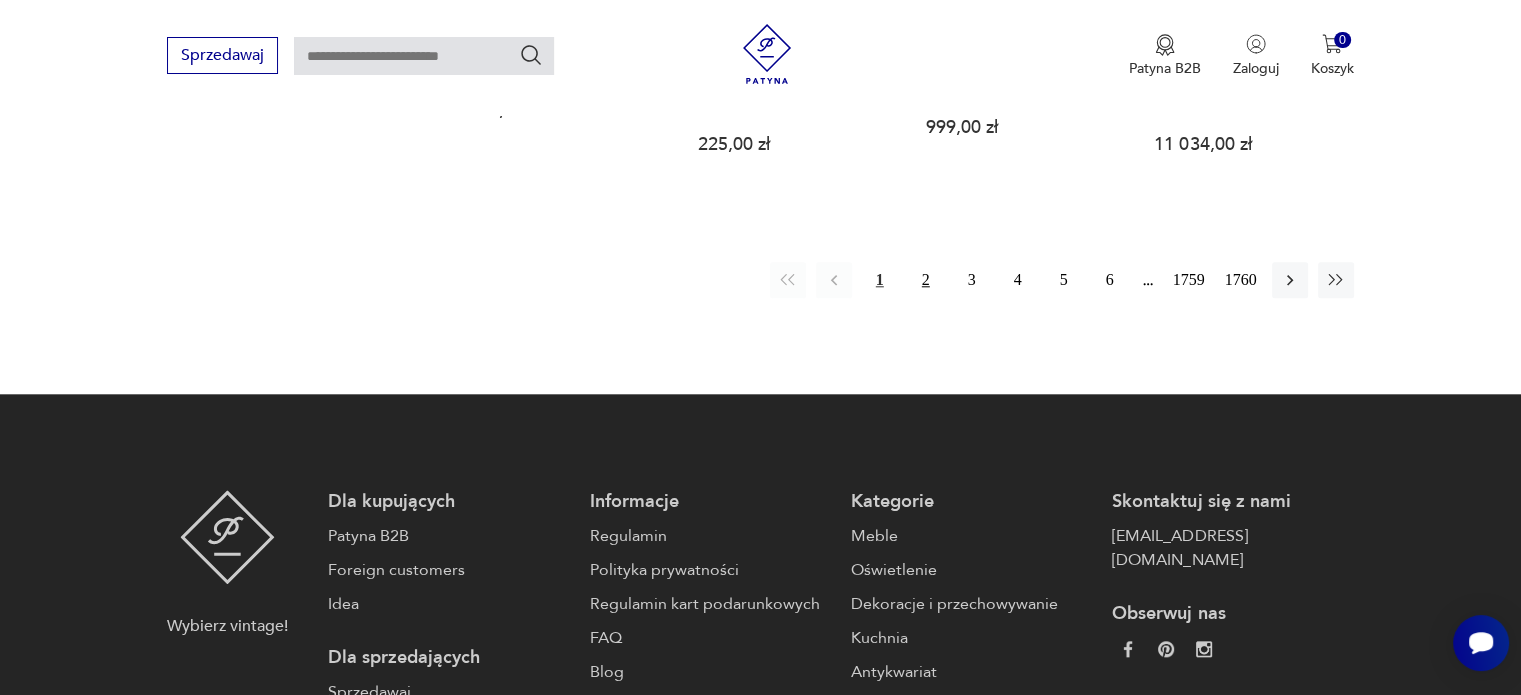 click on "2" at bounding box center [926, 280] 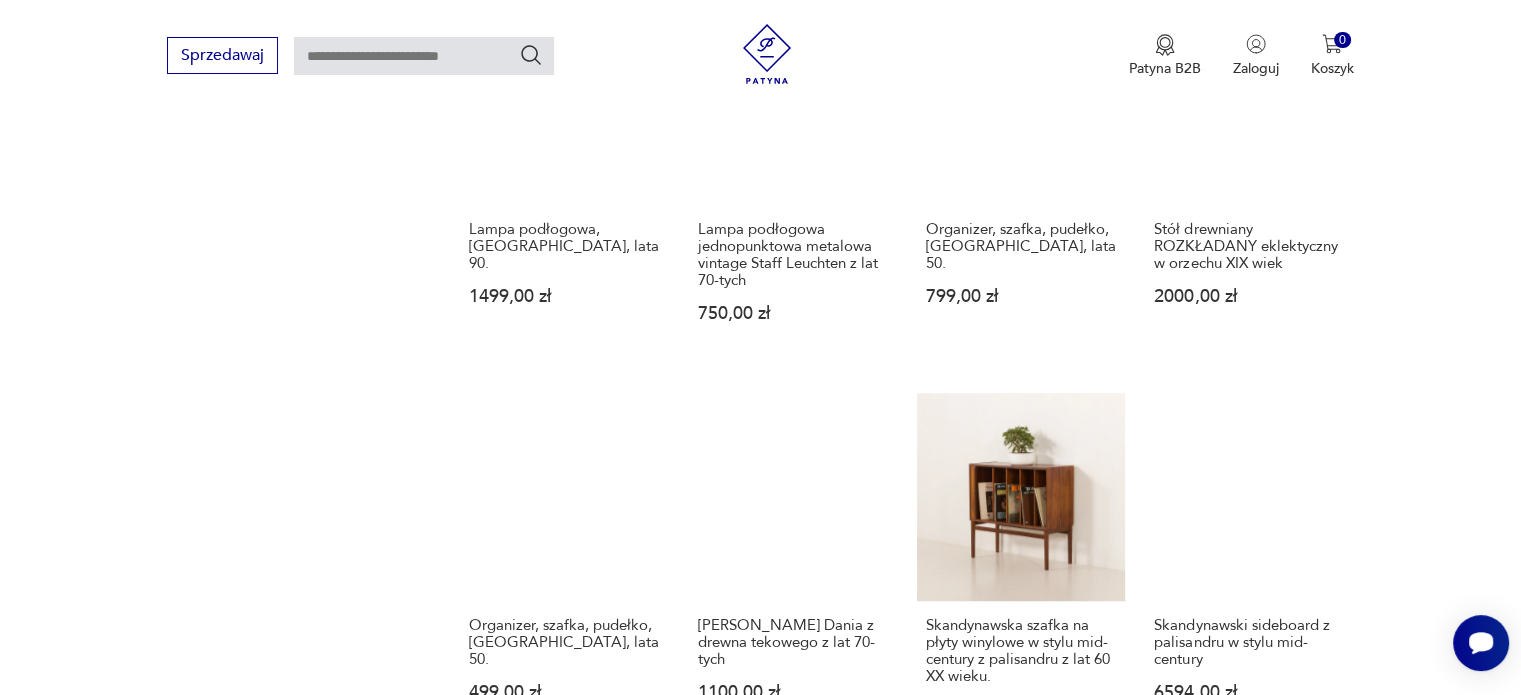 scroll, scrollTop: 1658, scrollLeft: 0, axis: vertical 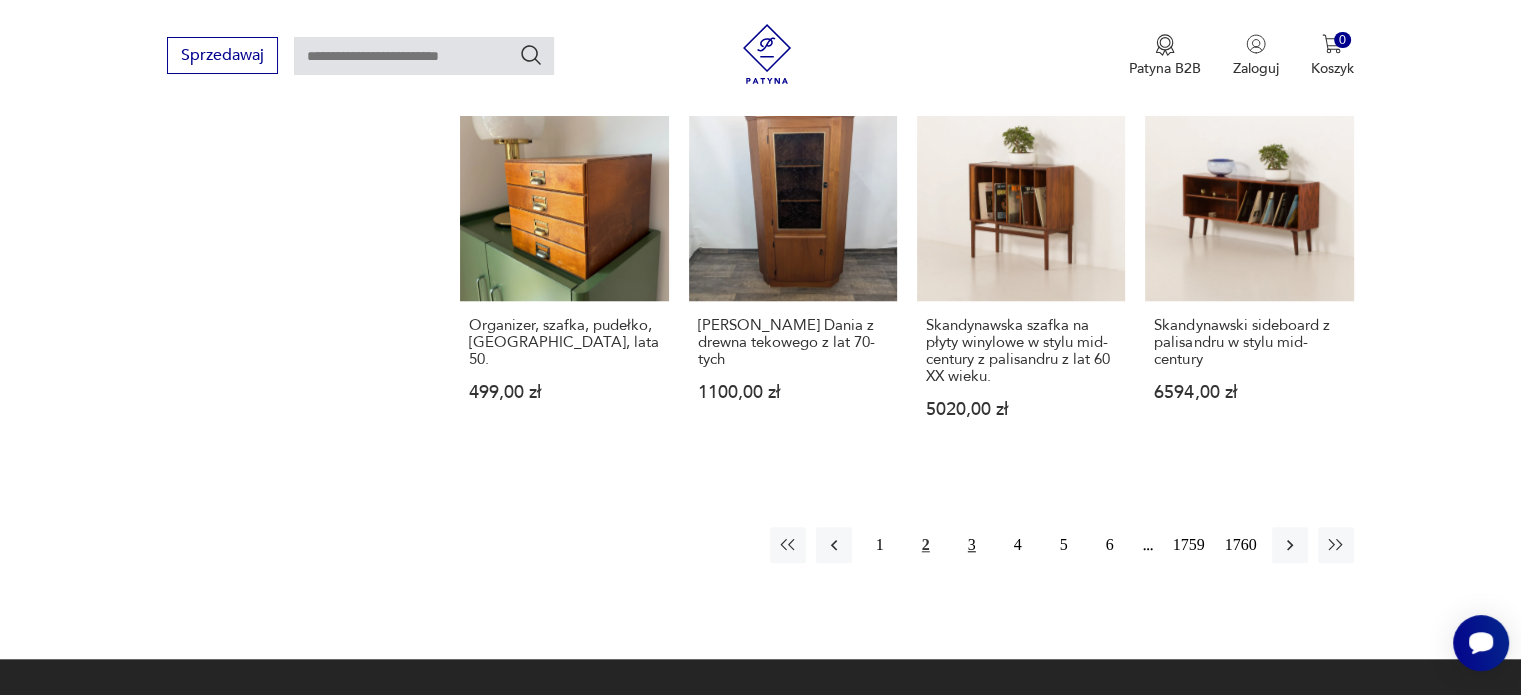 click on "3" at bounding box center [972, 545] 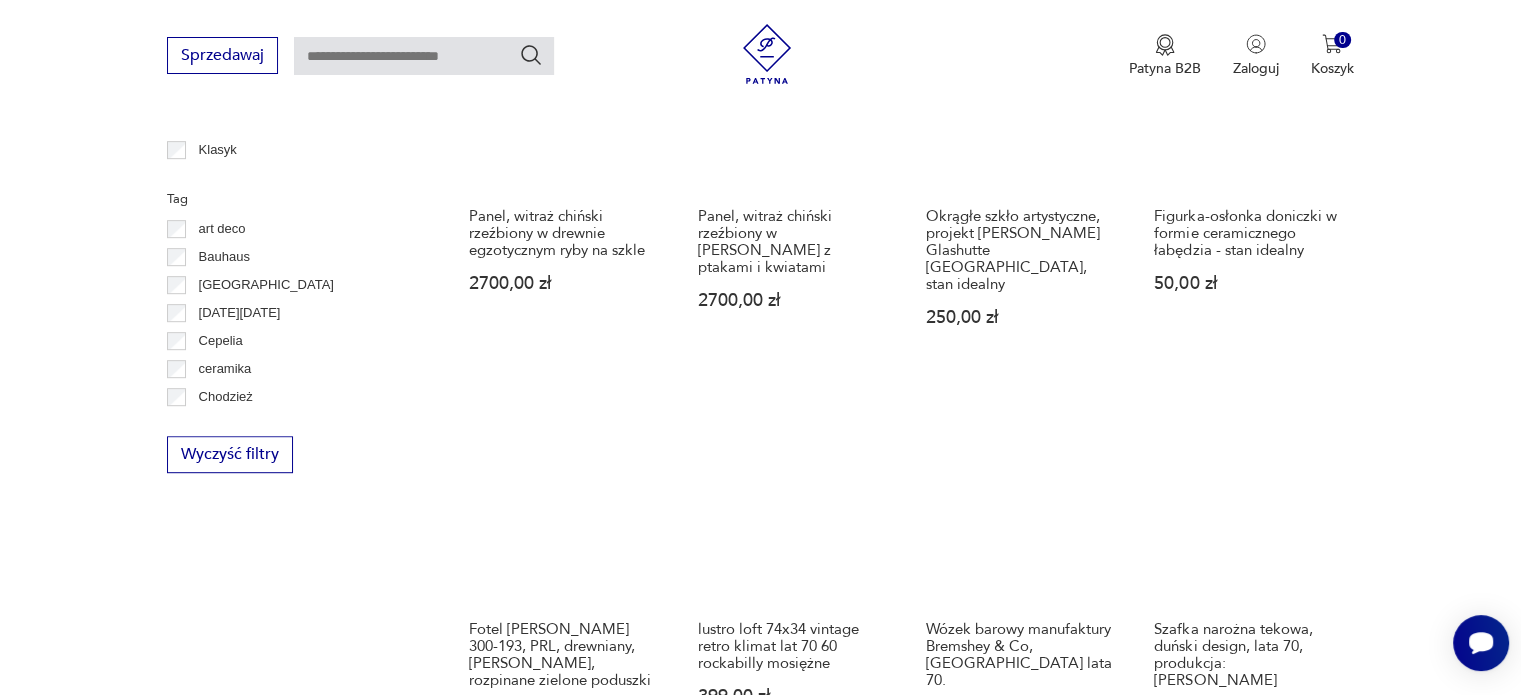 scroll, scrollTop: 1158, scrollLeft: 0, axis: vertical 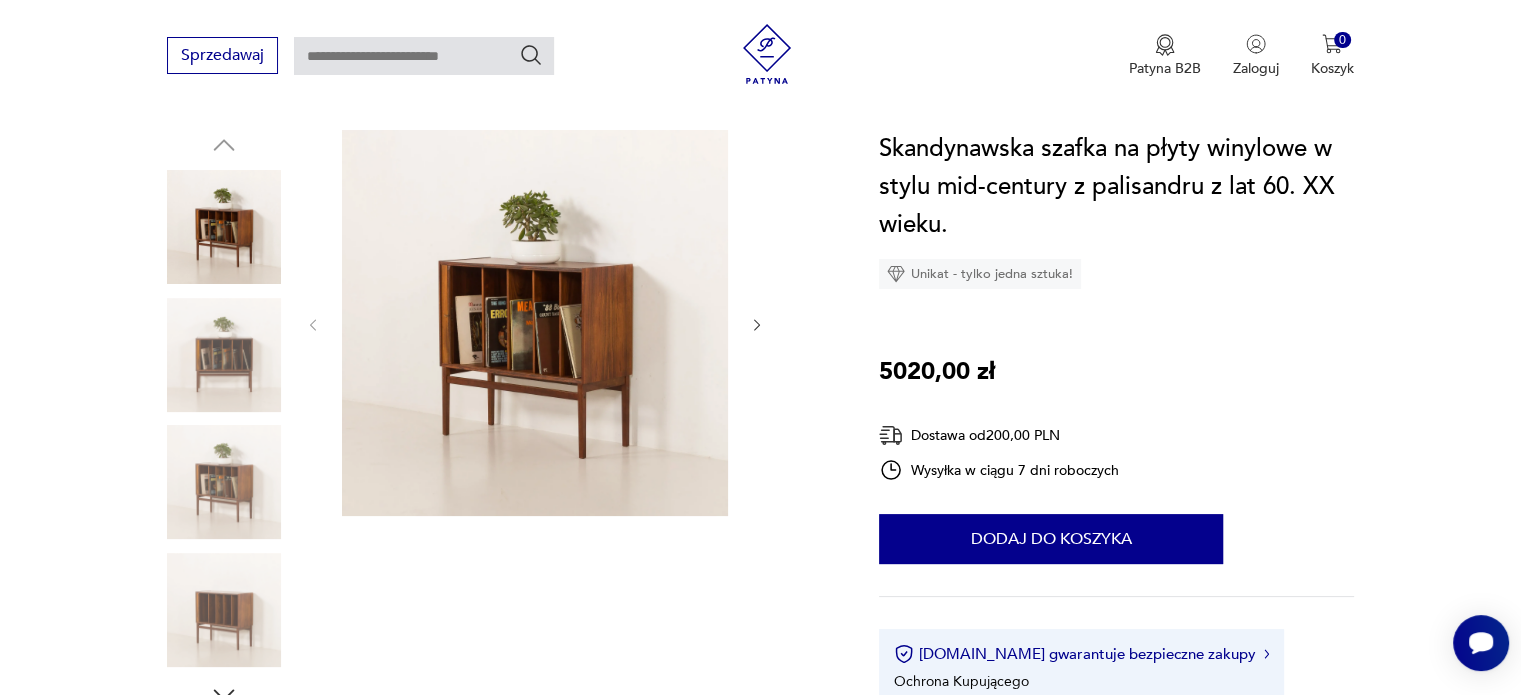 click at bounding box center [224, 355] 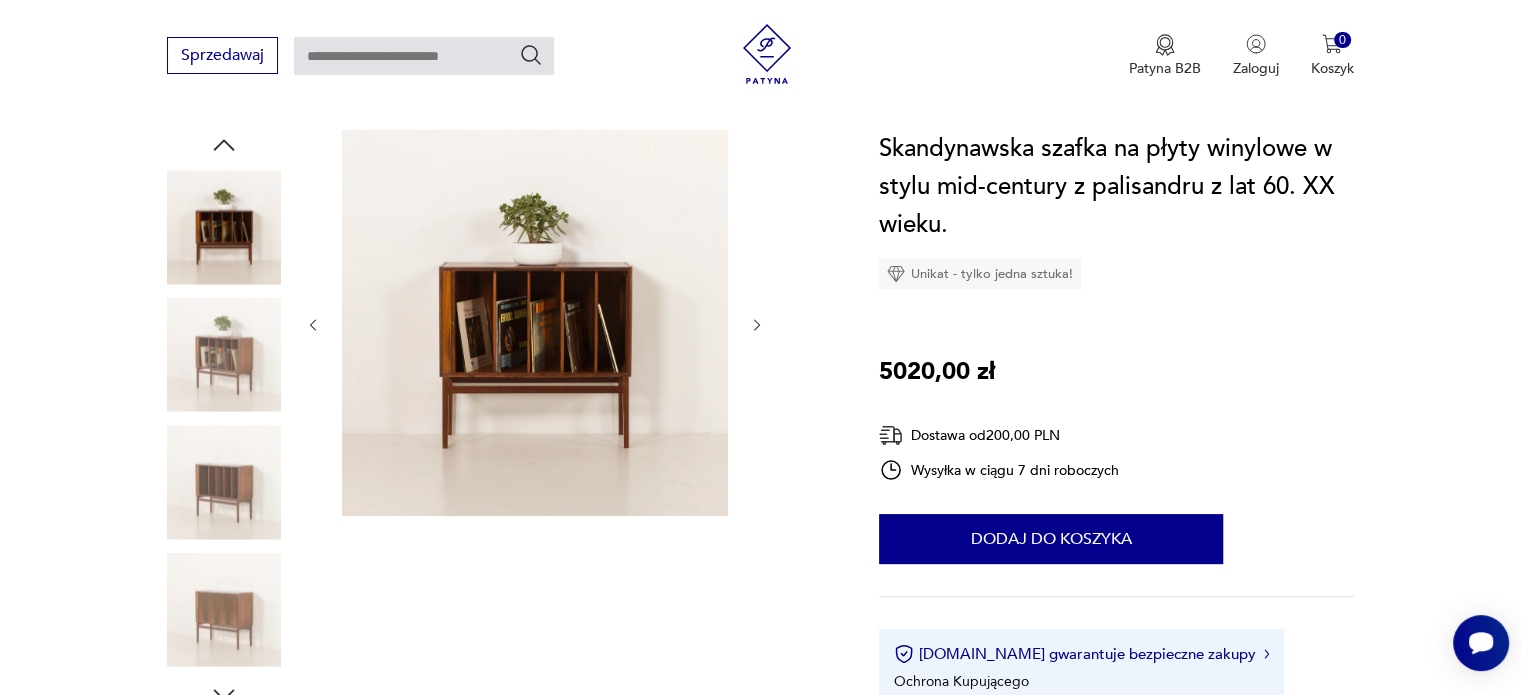 click at bounding box center (224, 482) 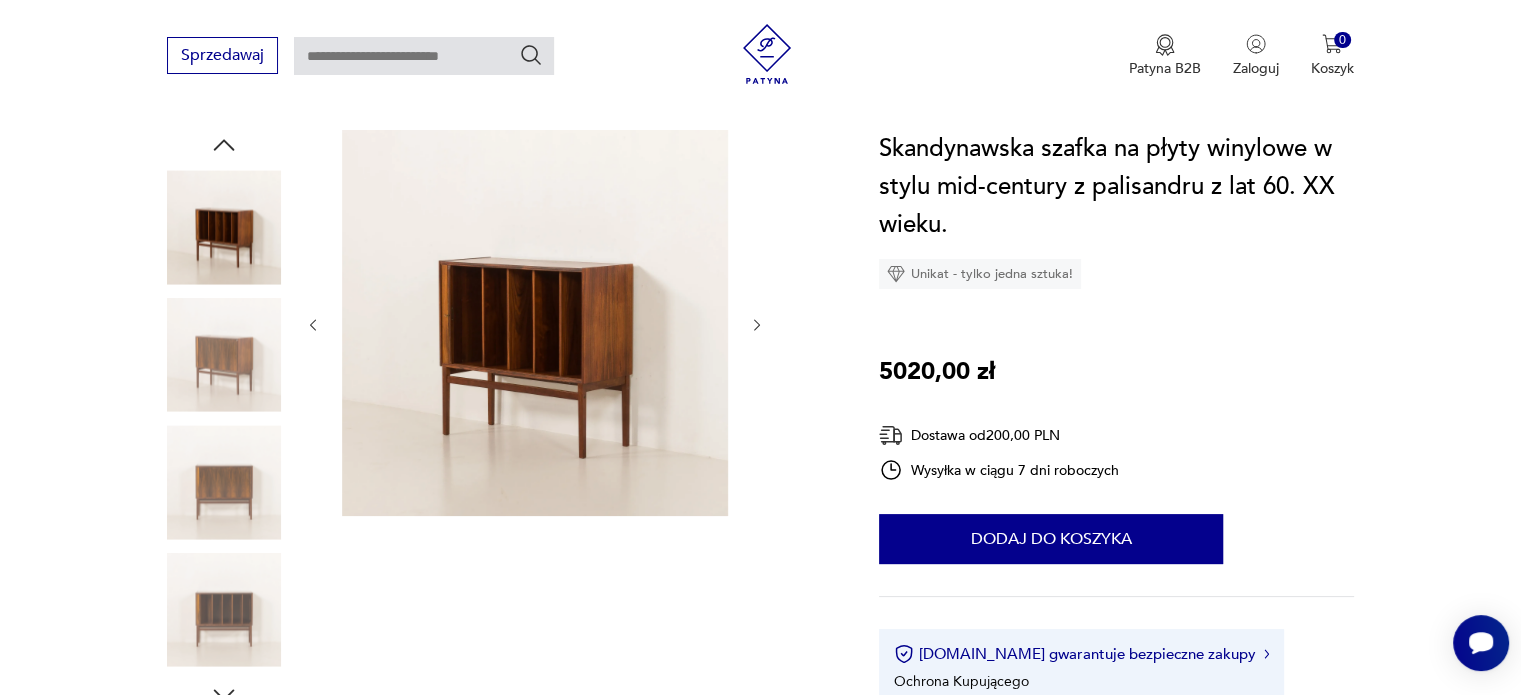 click at bounding box center (224, 482) 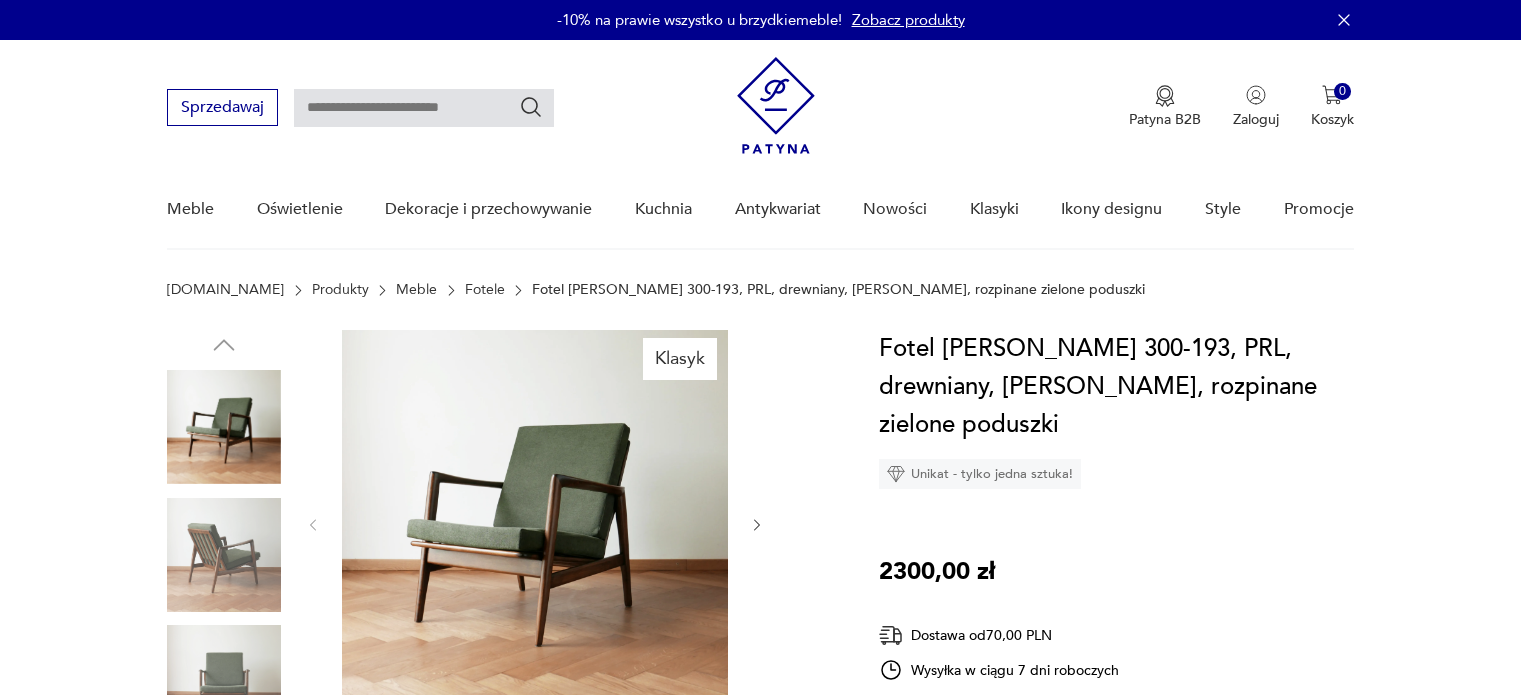 scroll, scrollTop: 91, scrollLeft: 0, axis: vertical 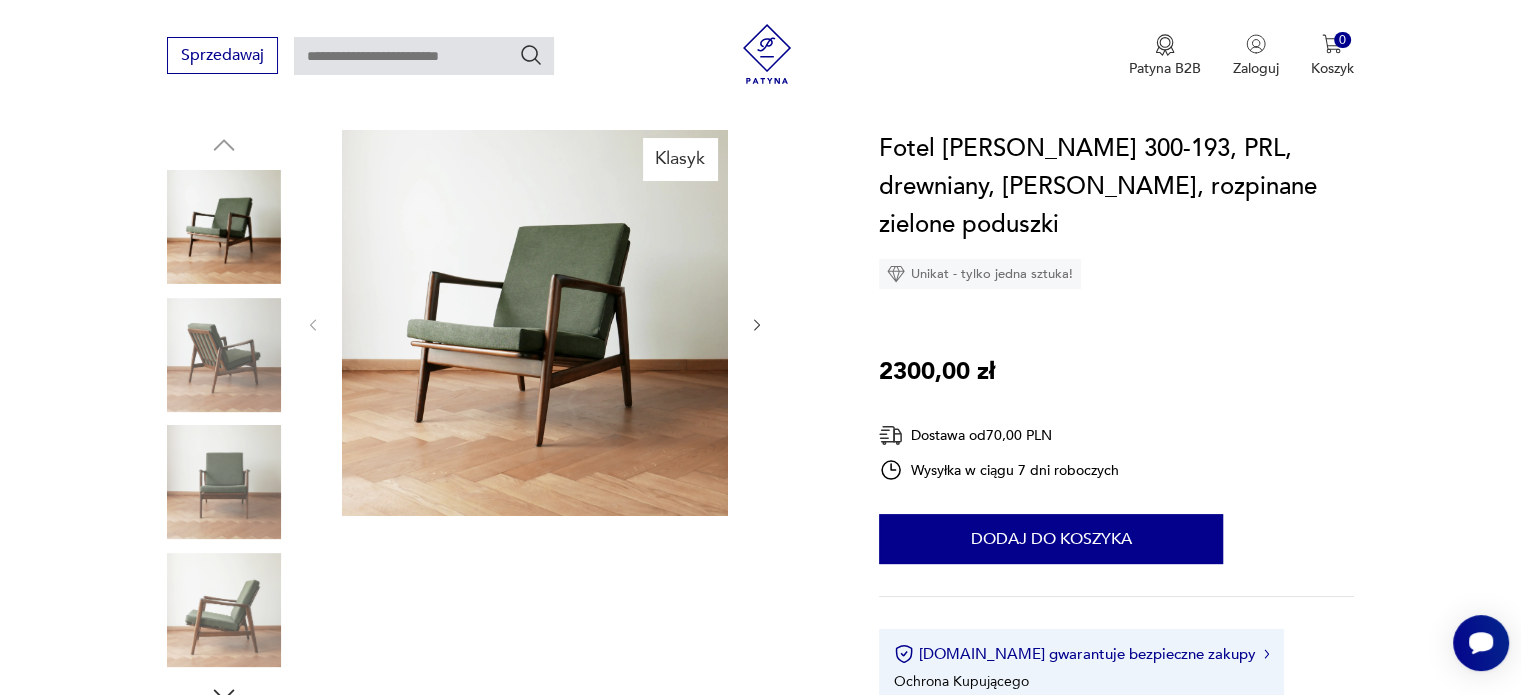 click at bounding box center (224, 355) 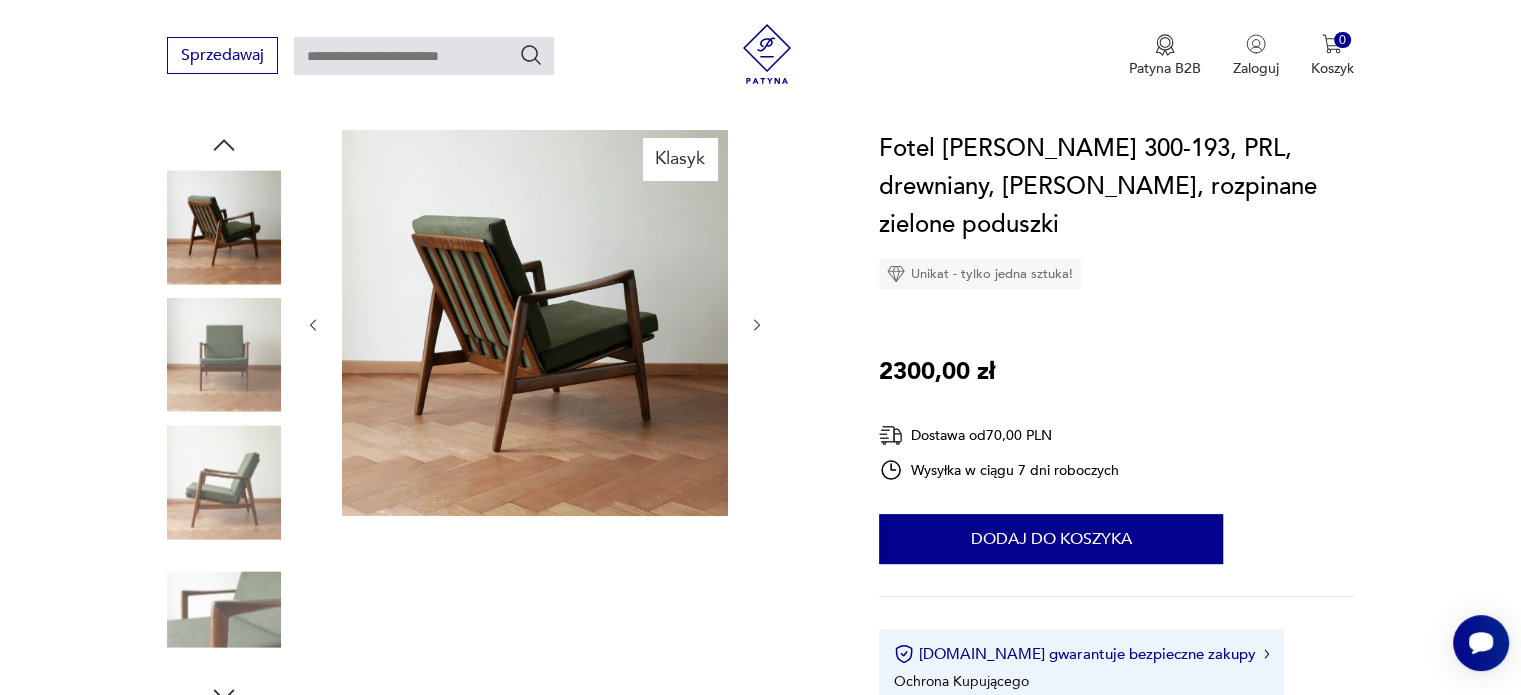 click at bounding box center (224, 482) 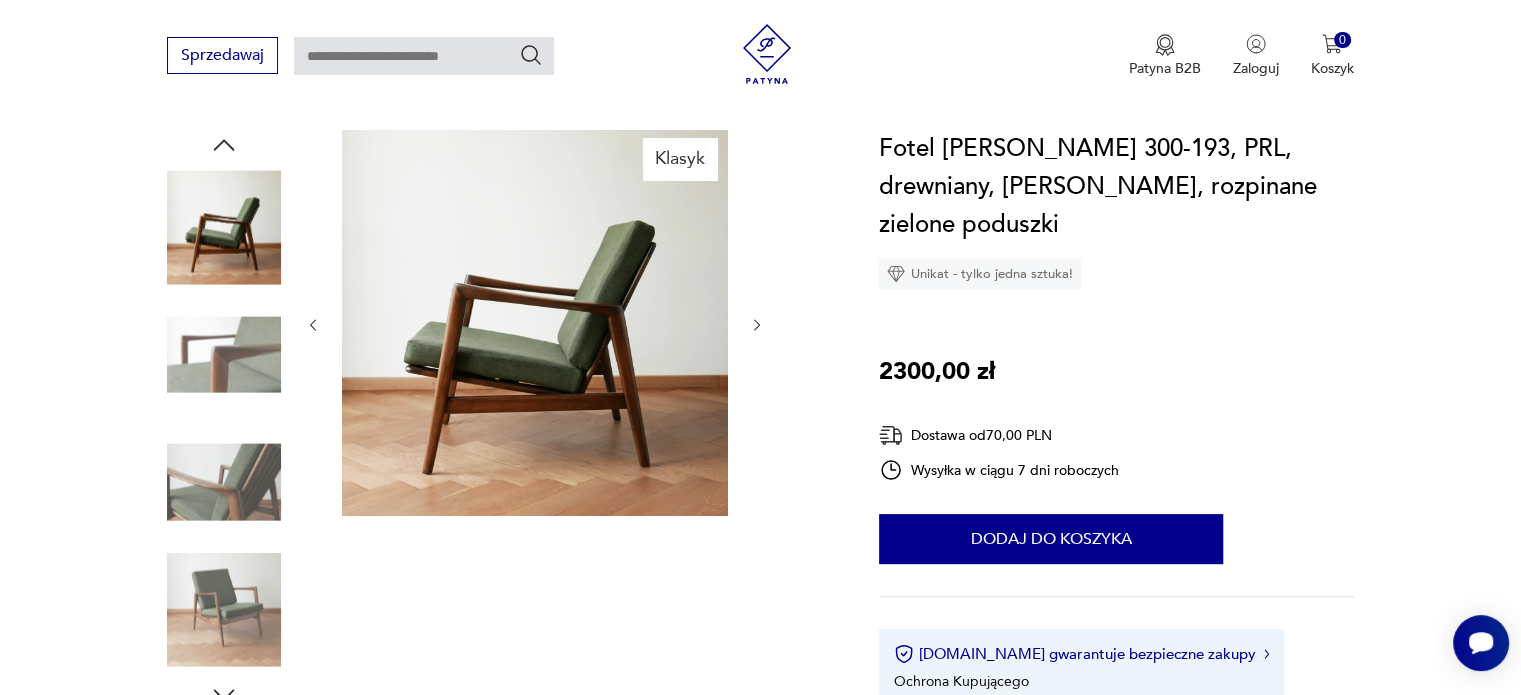 click at bounding box center (224, 482) 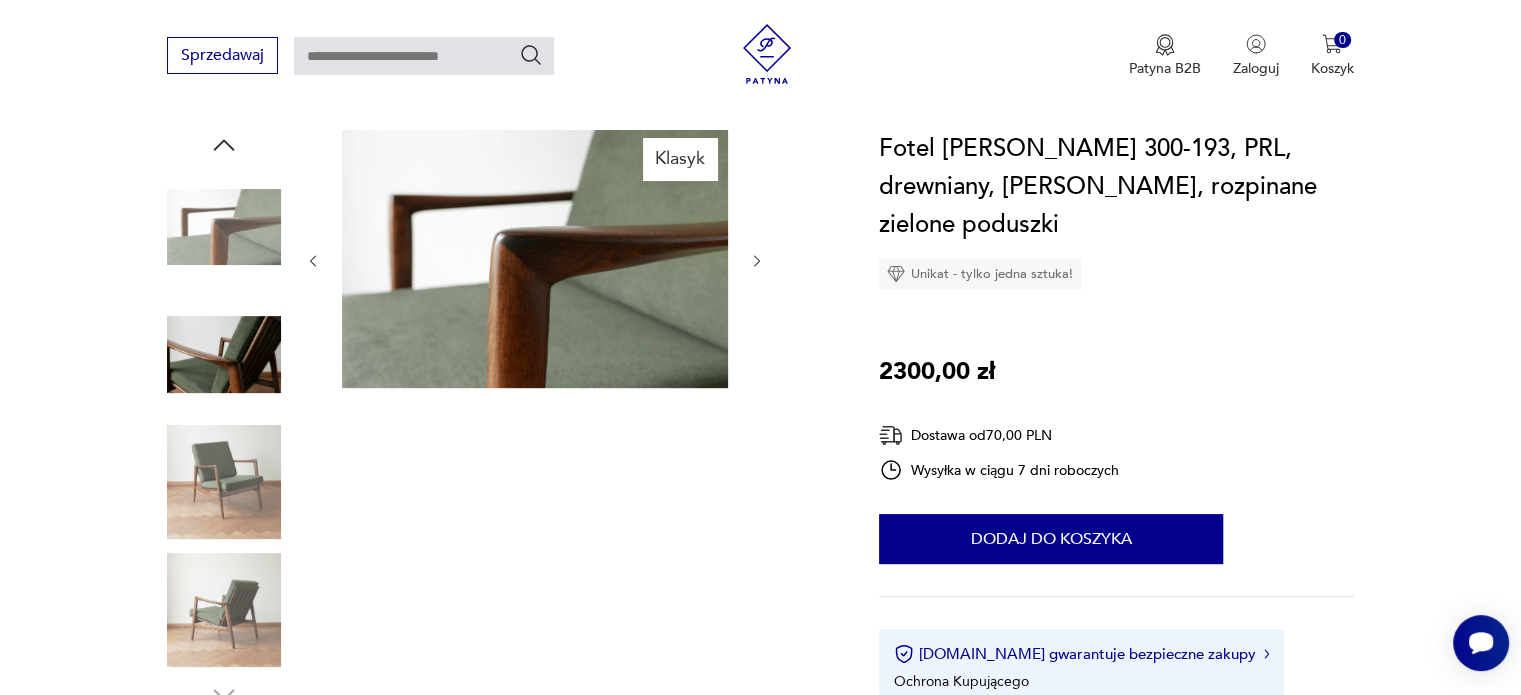 click at bounding box center [224, 482] 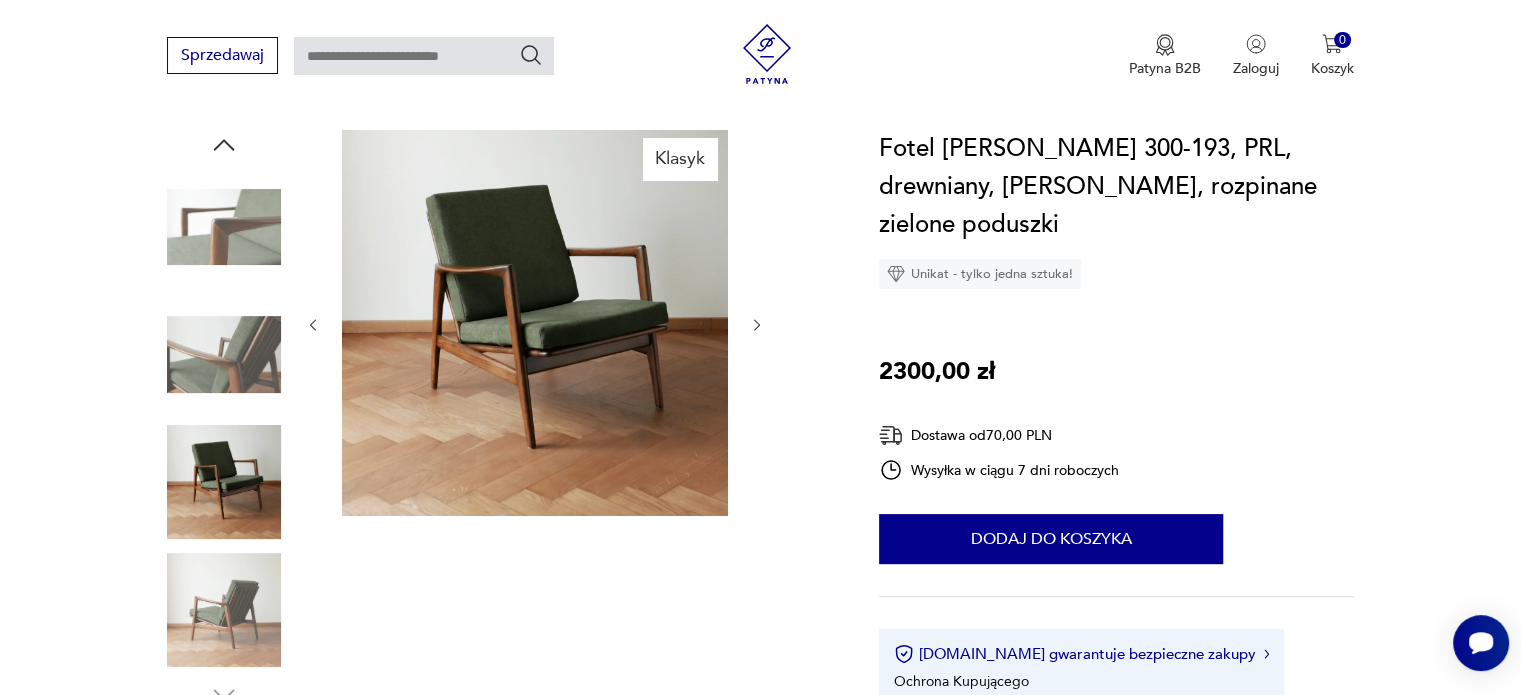 click at bounding box center (224, 610) 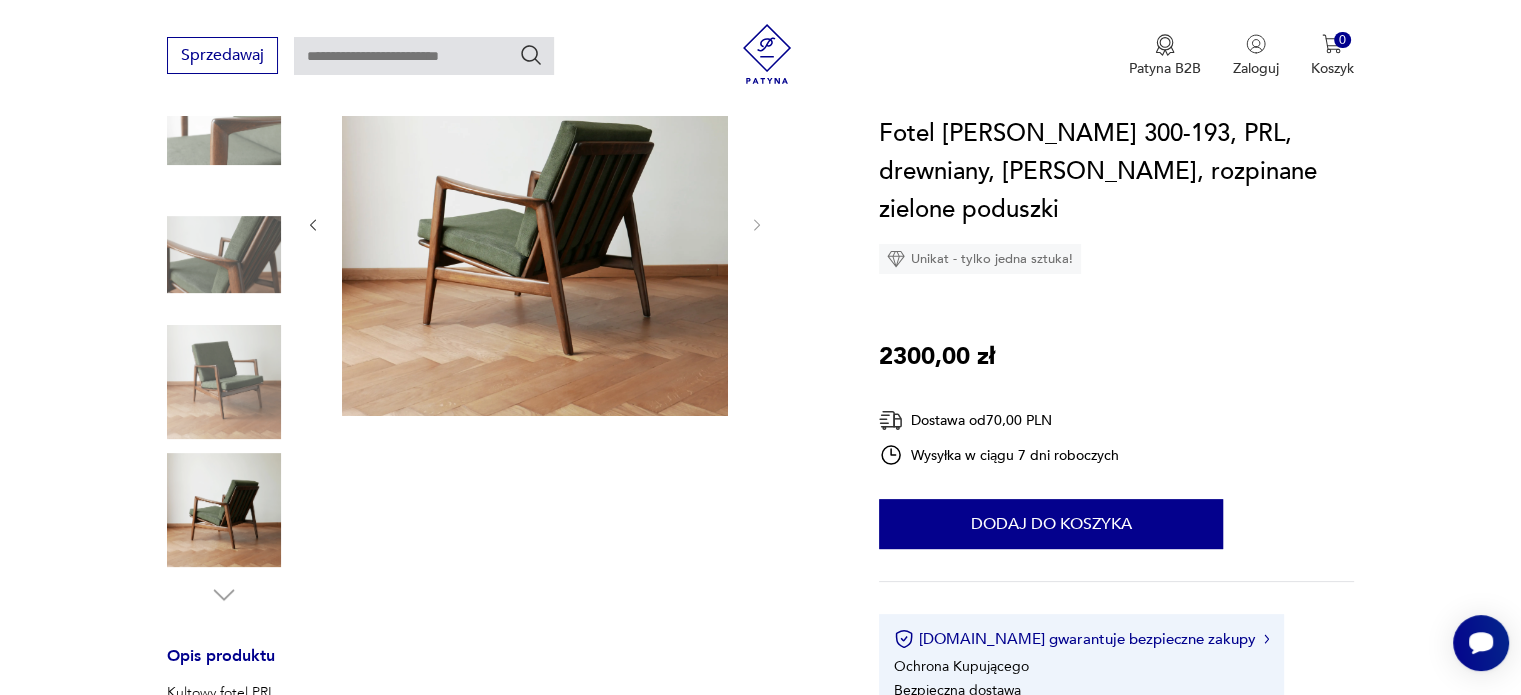 scroll, scrollTop: 800, scrollLeft: 0, axis: vertical 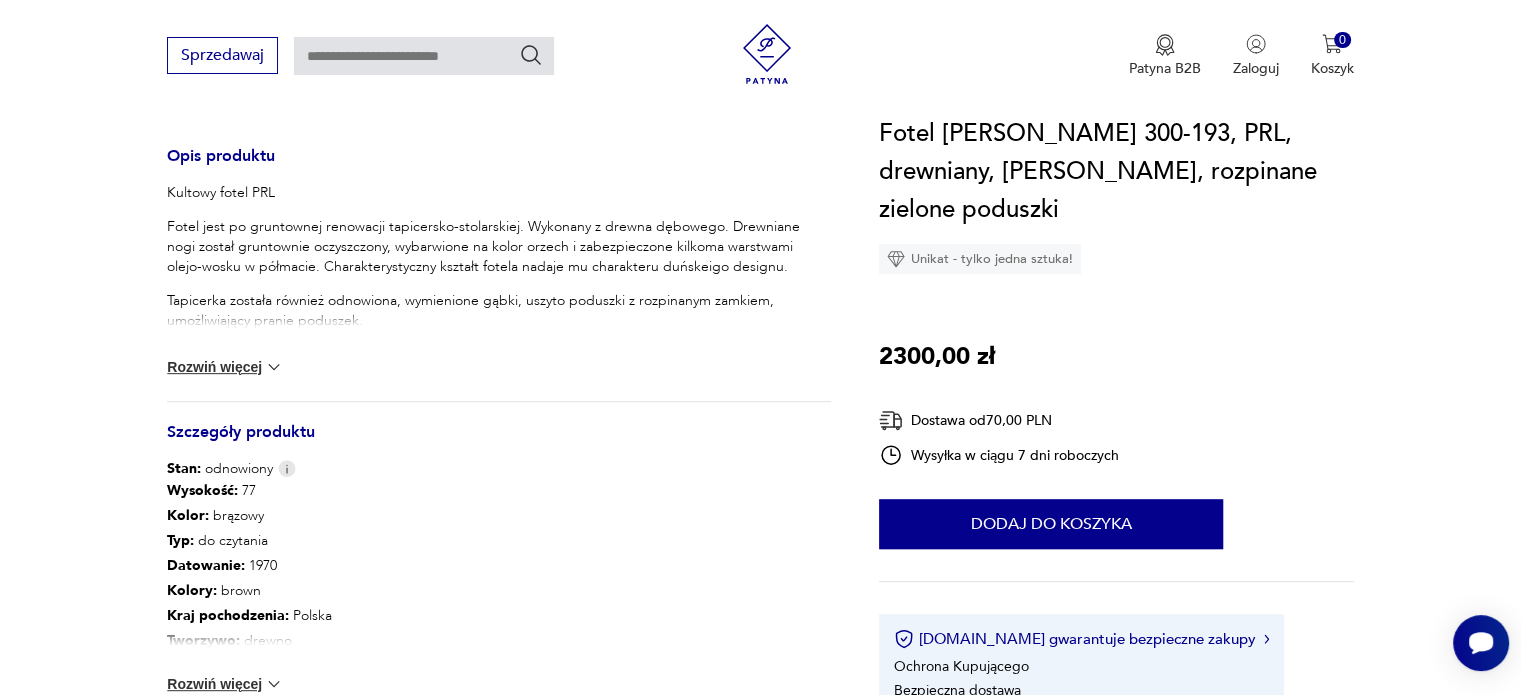 click at bounding box center (274, 367) 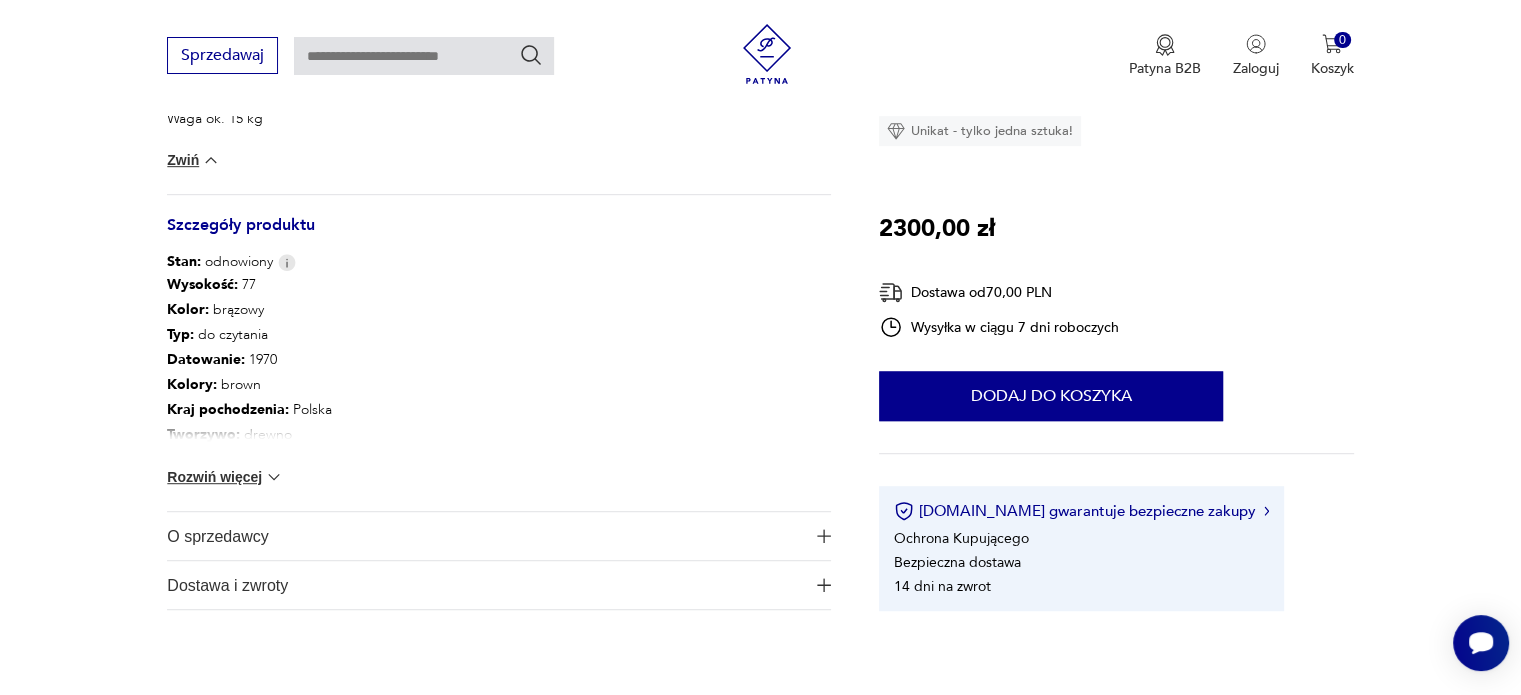 scroll, scrollTop: 1100, scrollLeft: 0, axis: vertical 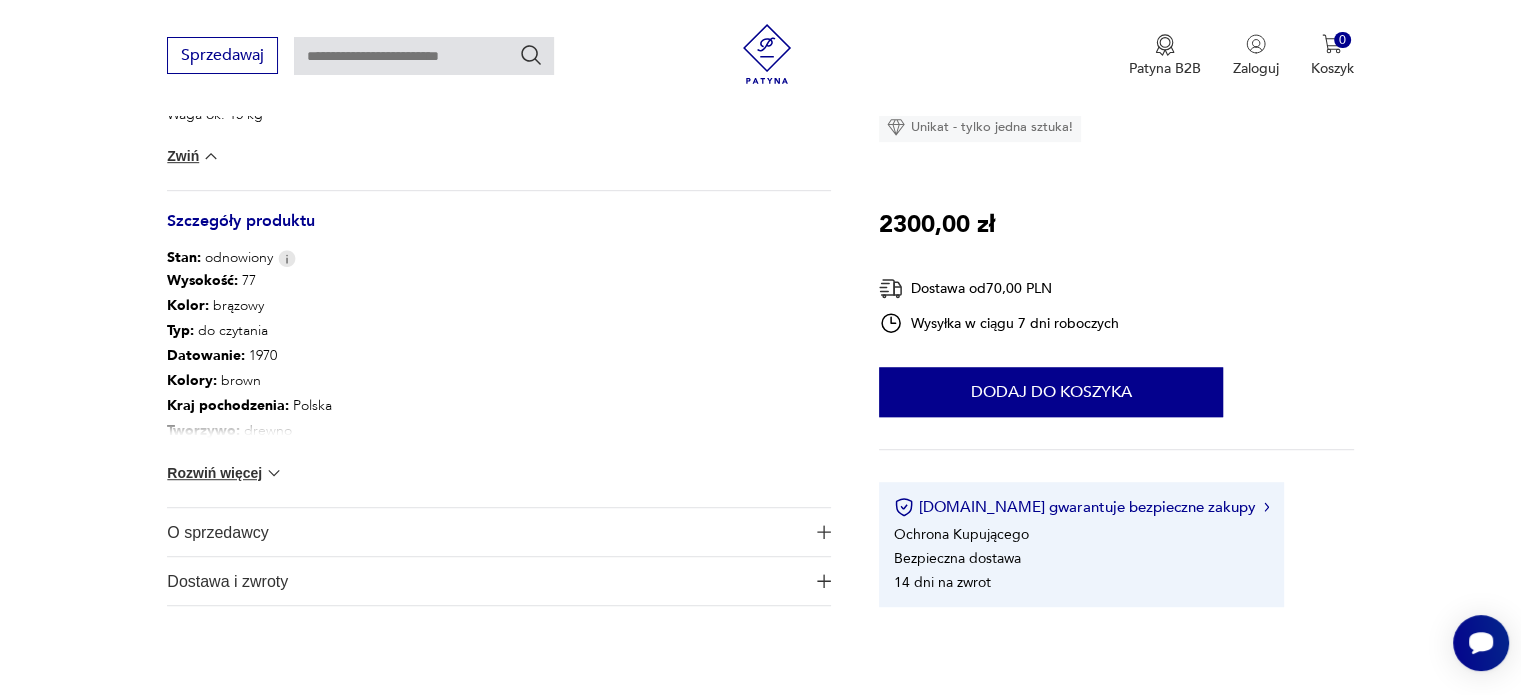 click at bounding box center [274, 473] 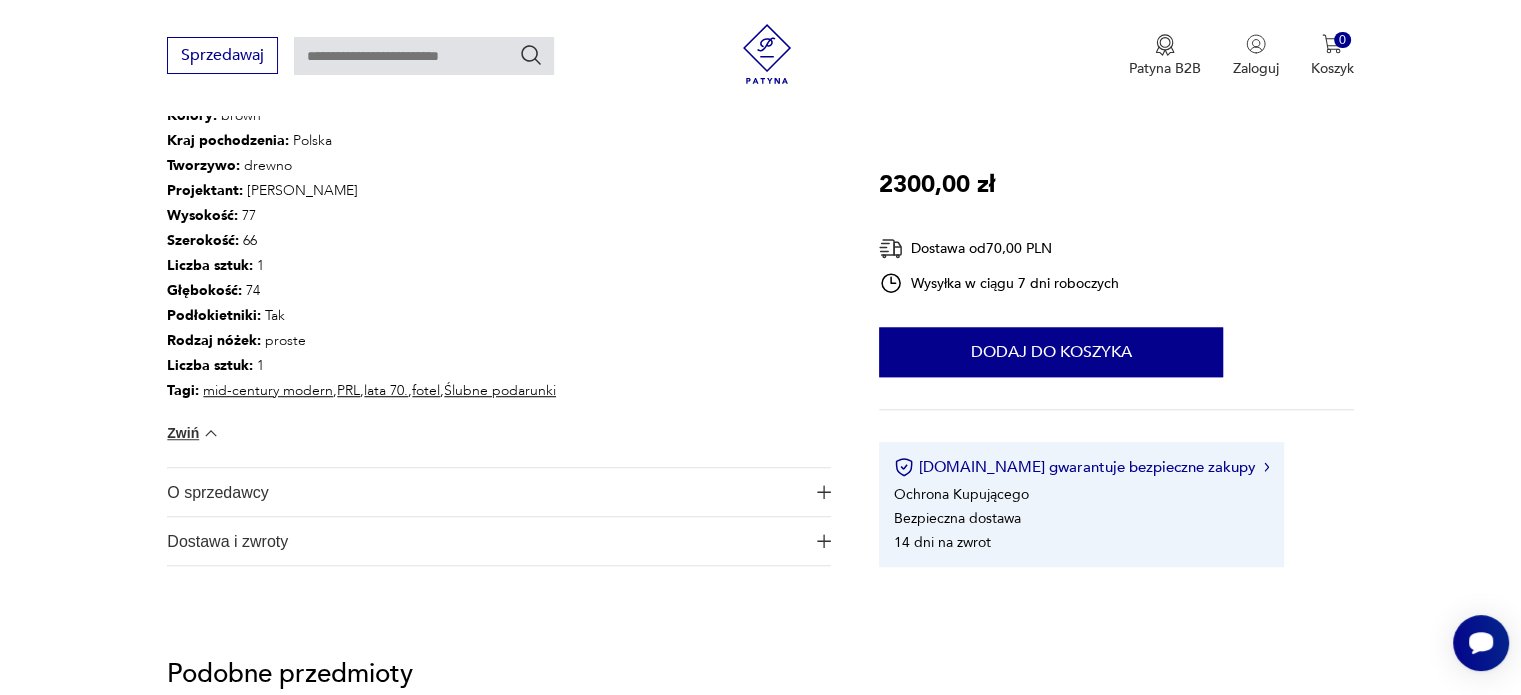 scroll, scrollTop: 1400, scrollLeft: 0, axis: vertical 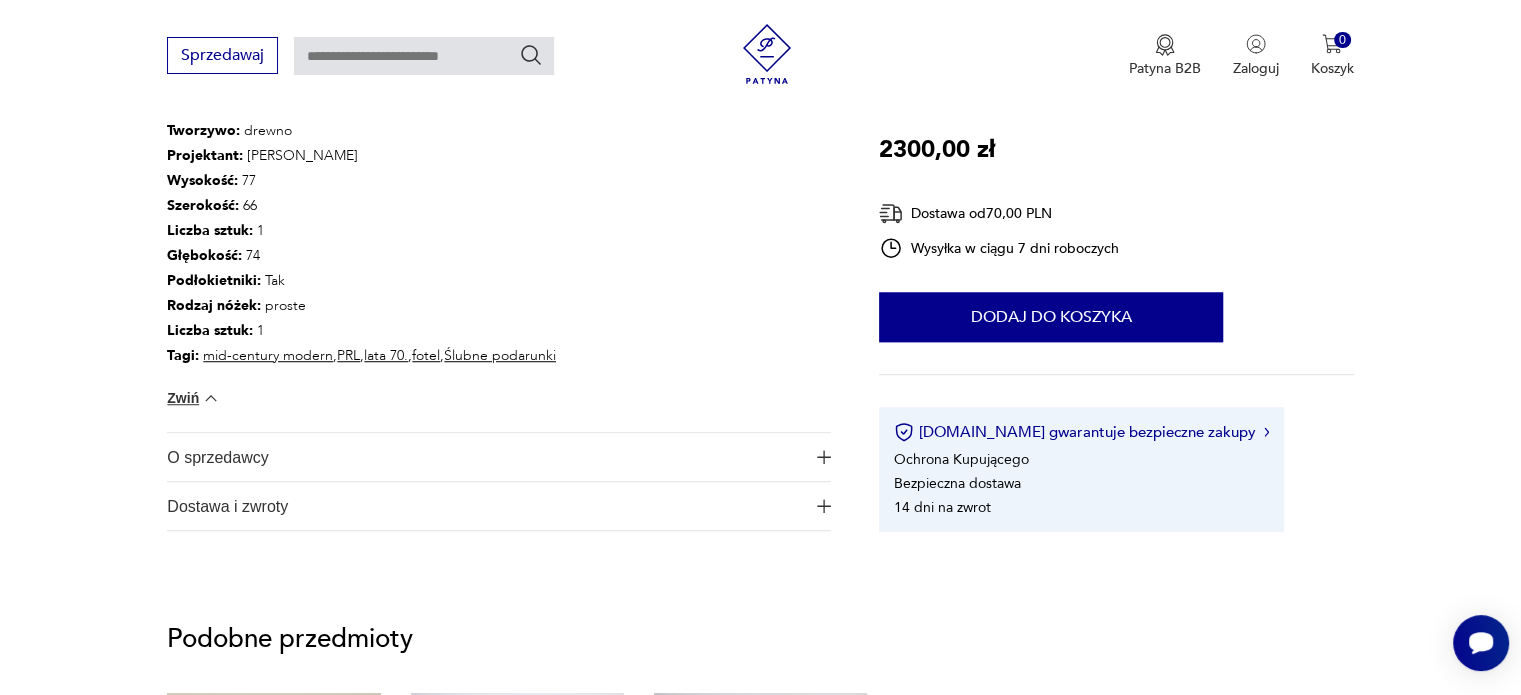 click on "O sprzedawcy" at bounding box center (499, 457) 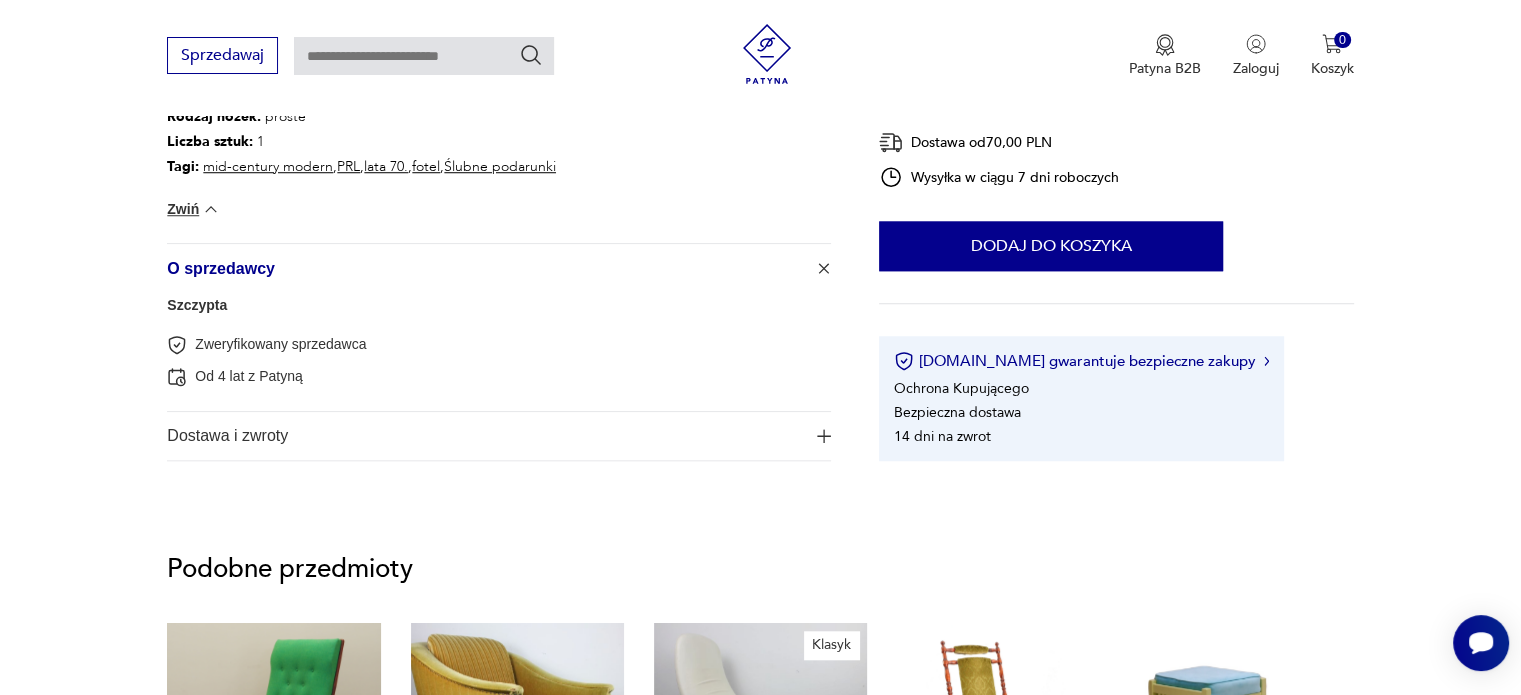 scroll, scrollTop: 1600, scrollLeft: 0, axis: vertical 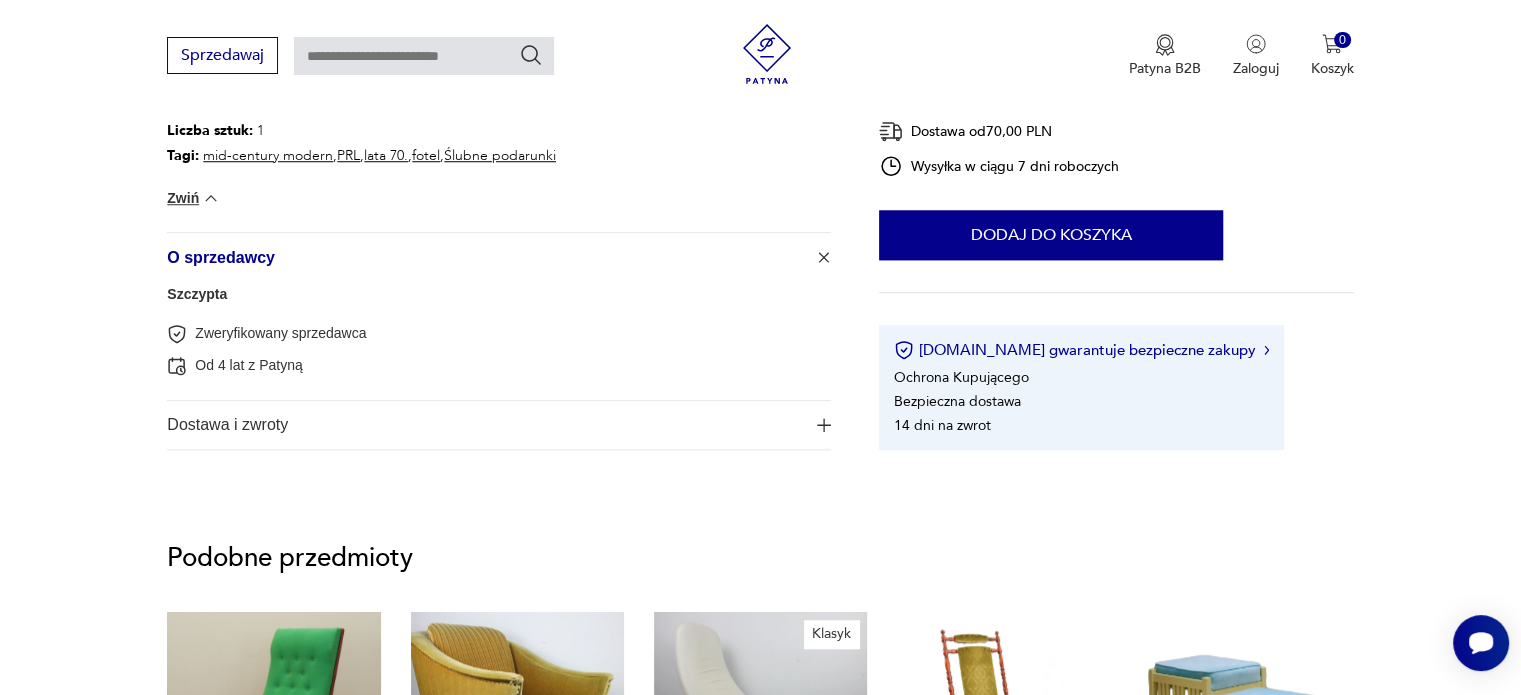 click on "Dostawa i zwroty" at bounding box center [485, 425] 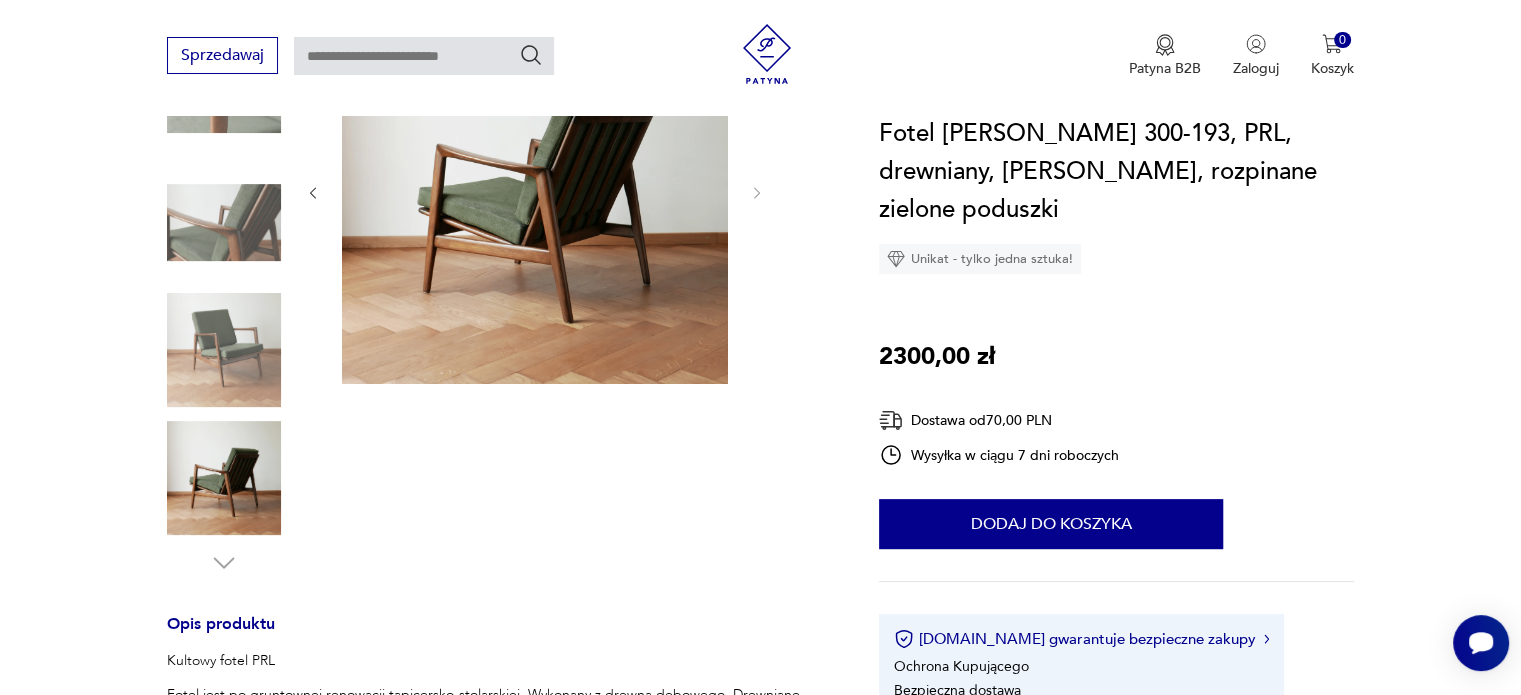 scroll, scrollTop: 200, scrollLeft: 0, axis: vertical 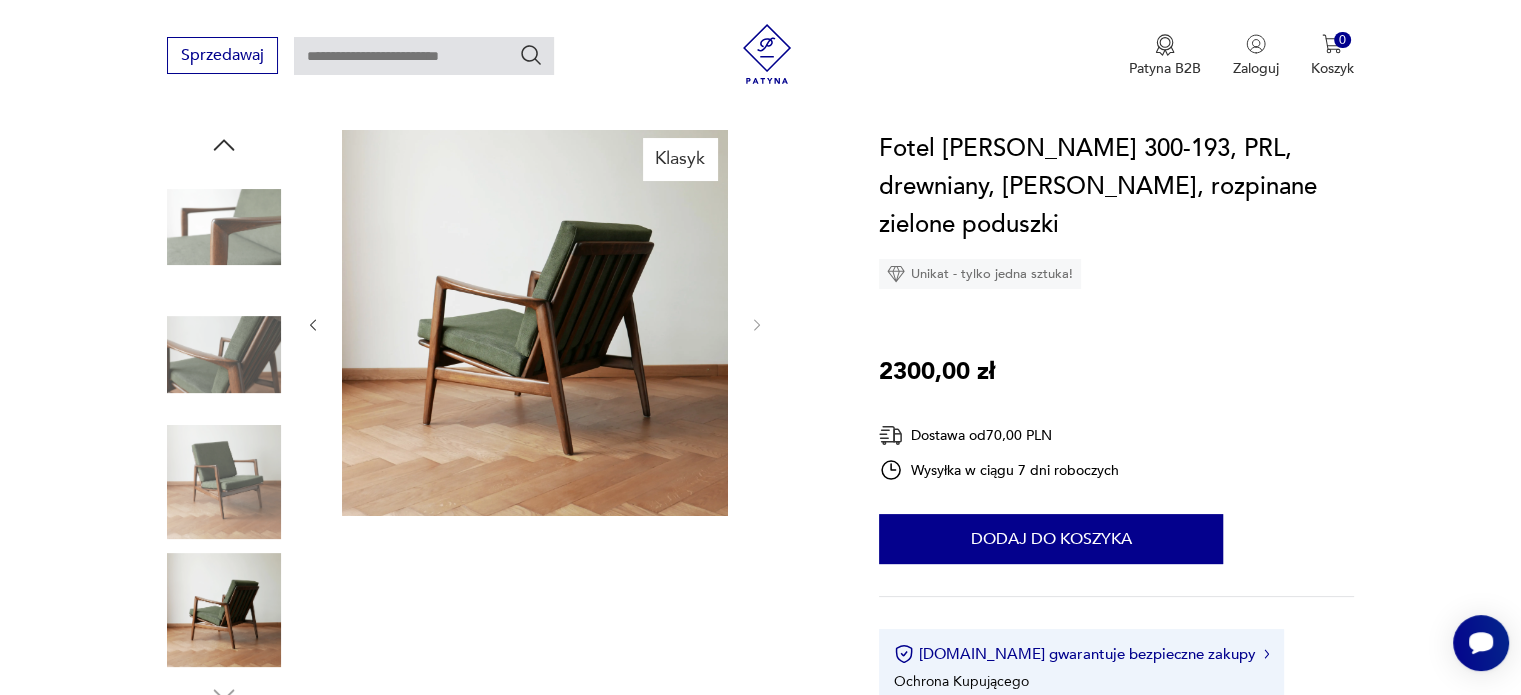 click at bounding box center [224, 355] 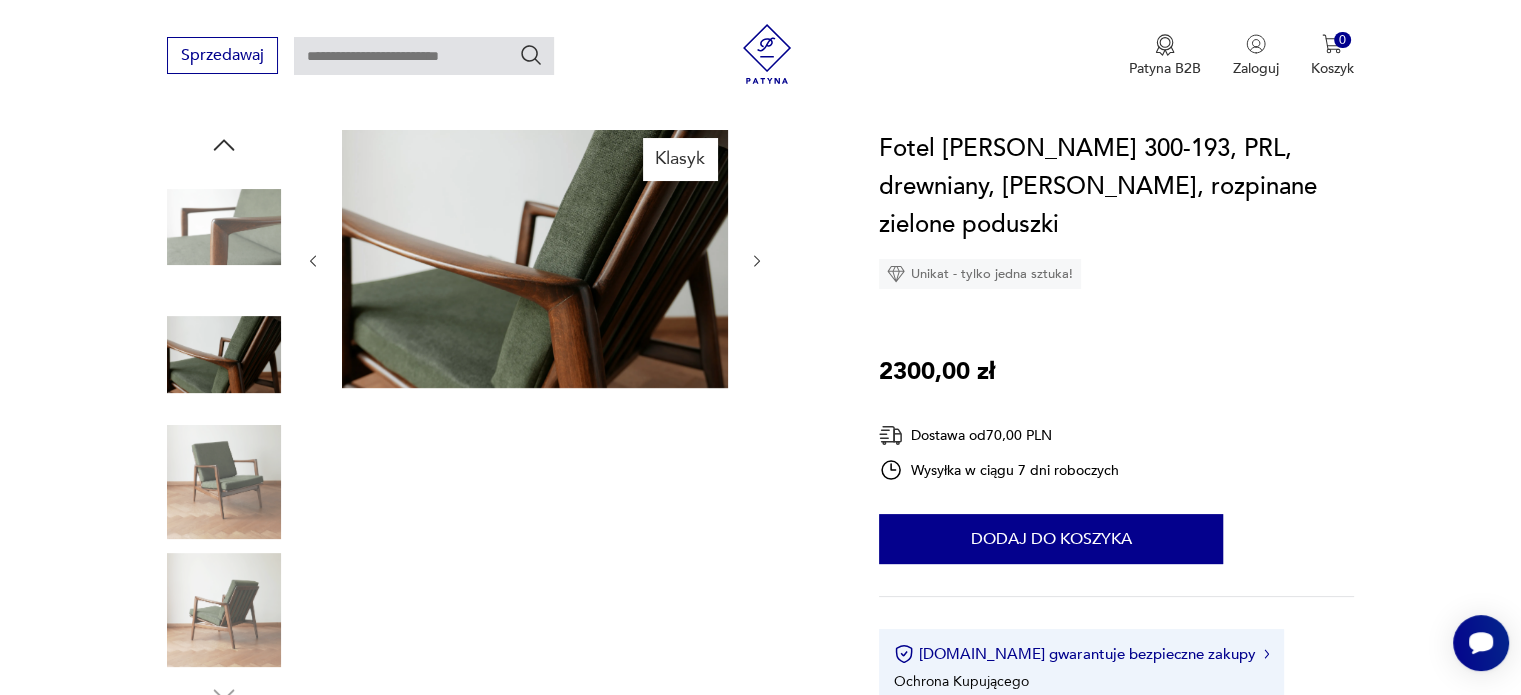 click at bounding box center (224, 482) 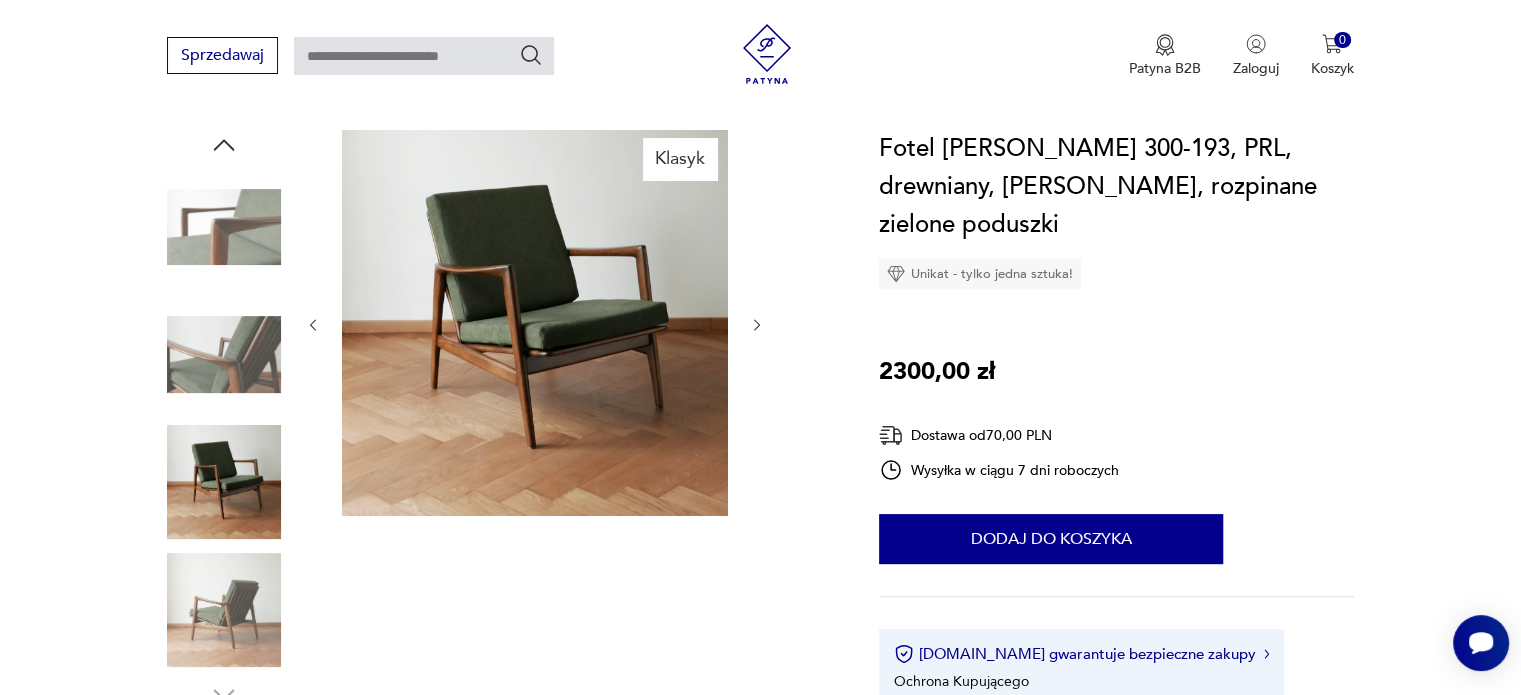 click at bounding box center (224, 610) 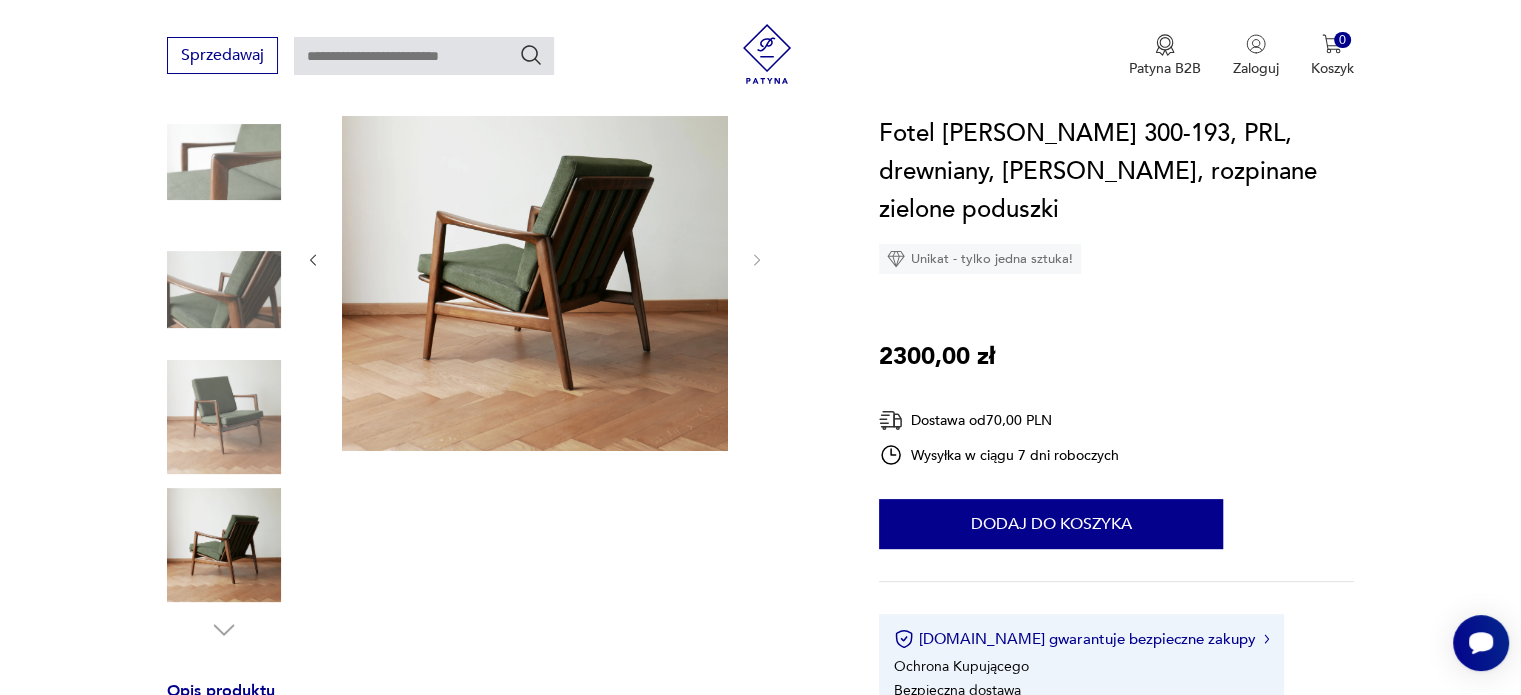 scroll, scrollTop: 300, scrollLeft: 0, axis: vertical 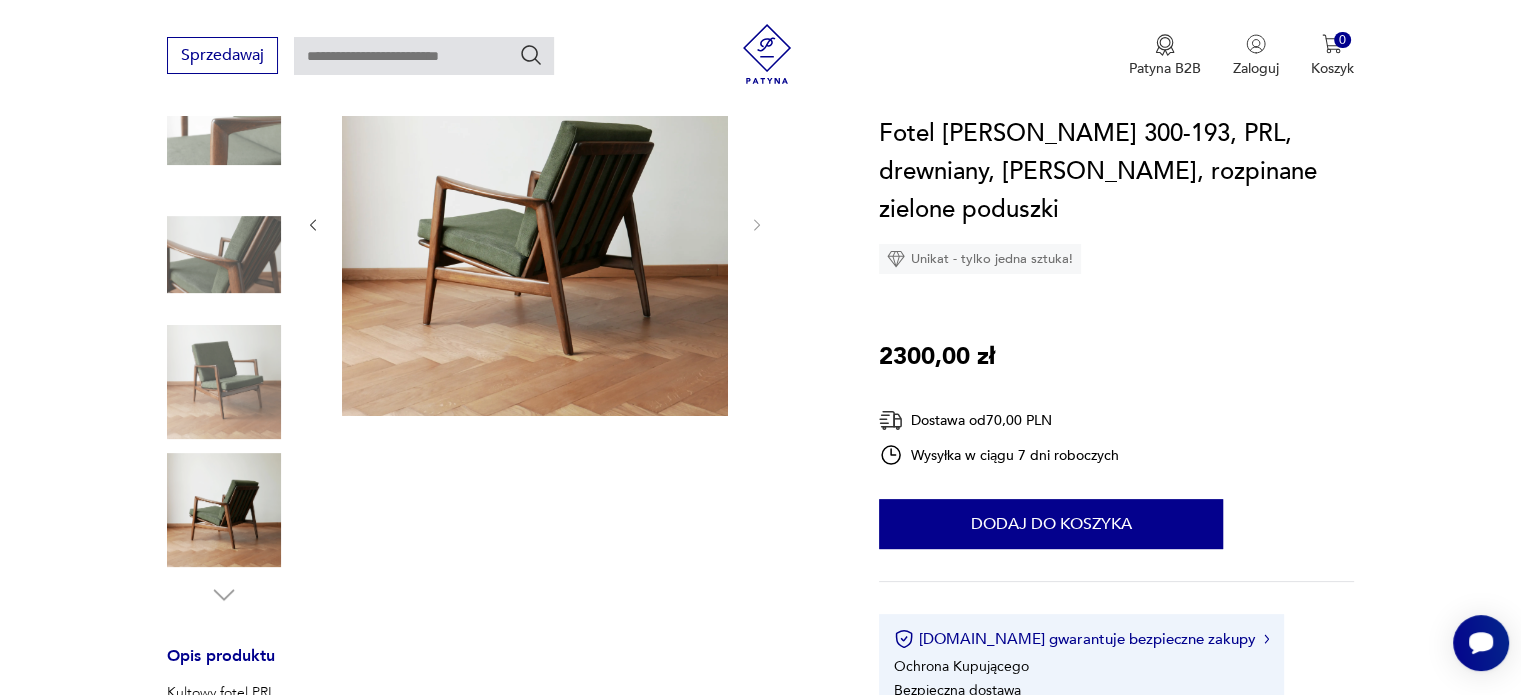 click at bounding box center [535, 223] 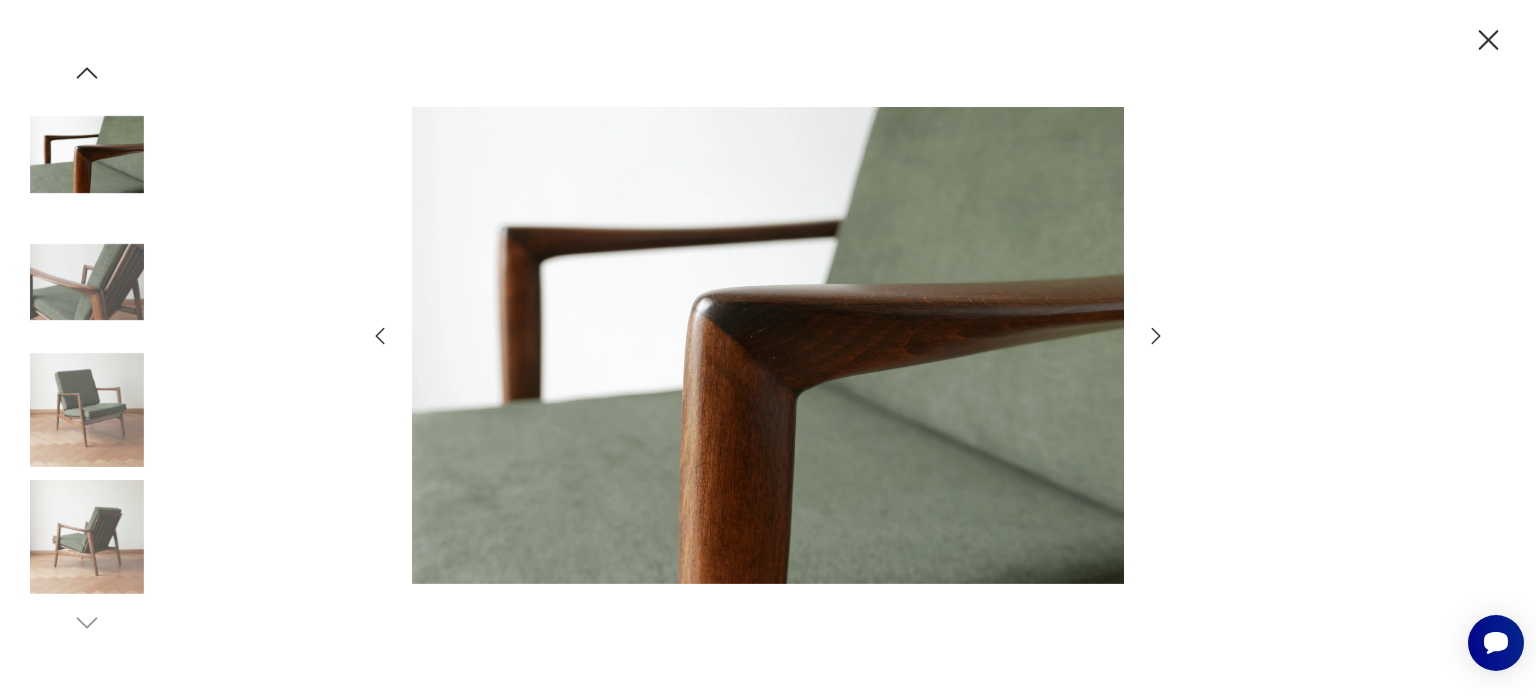 click 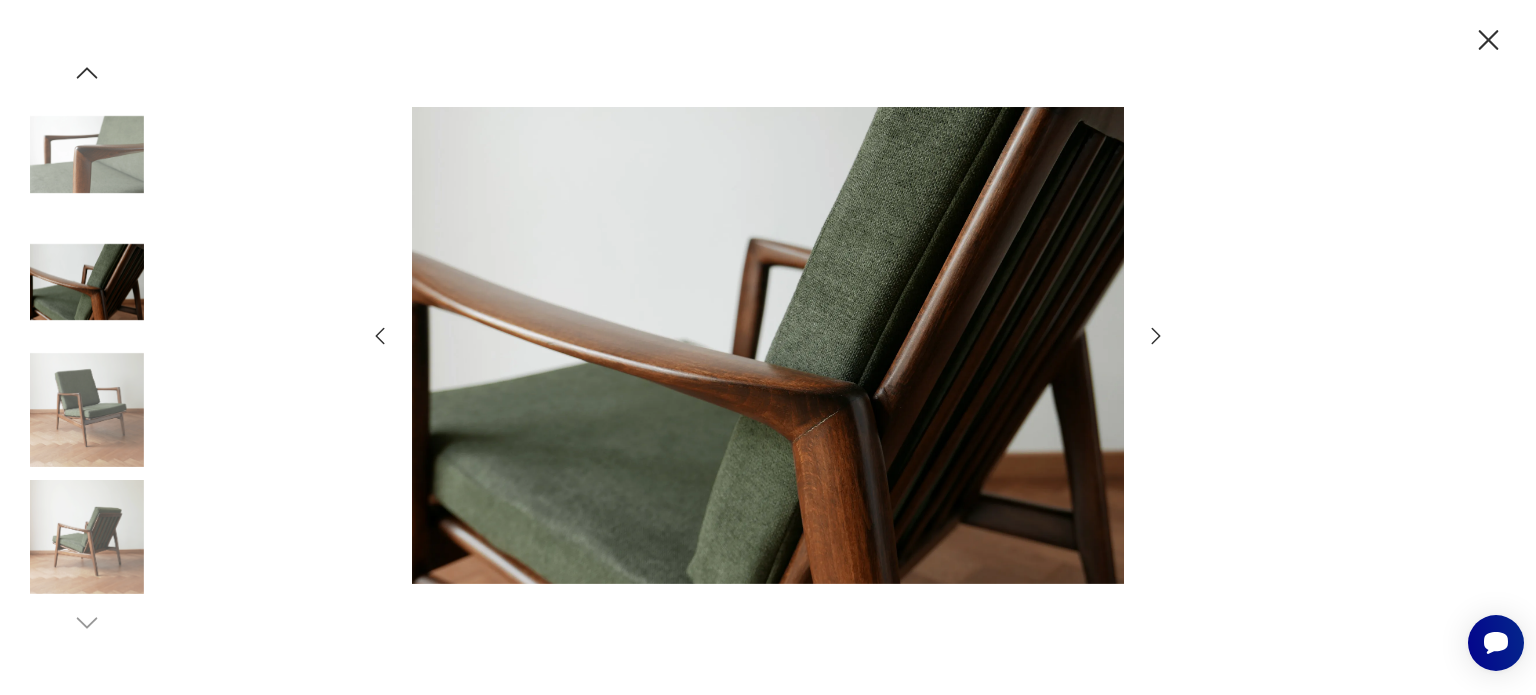 click 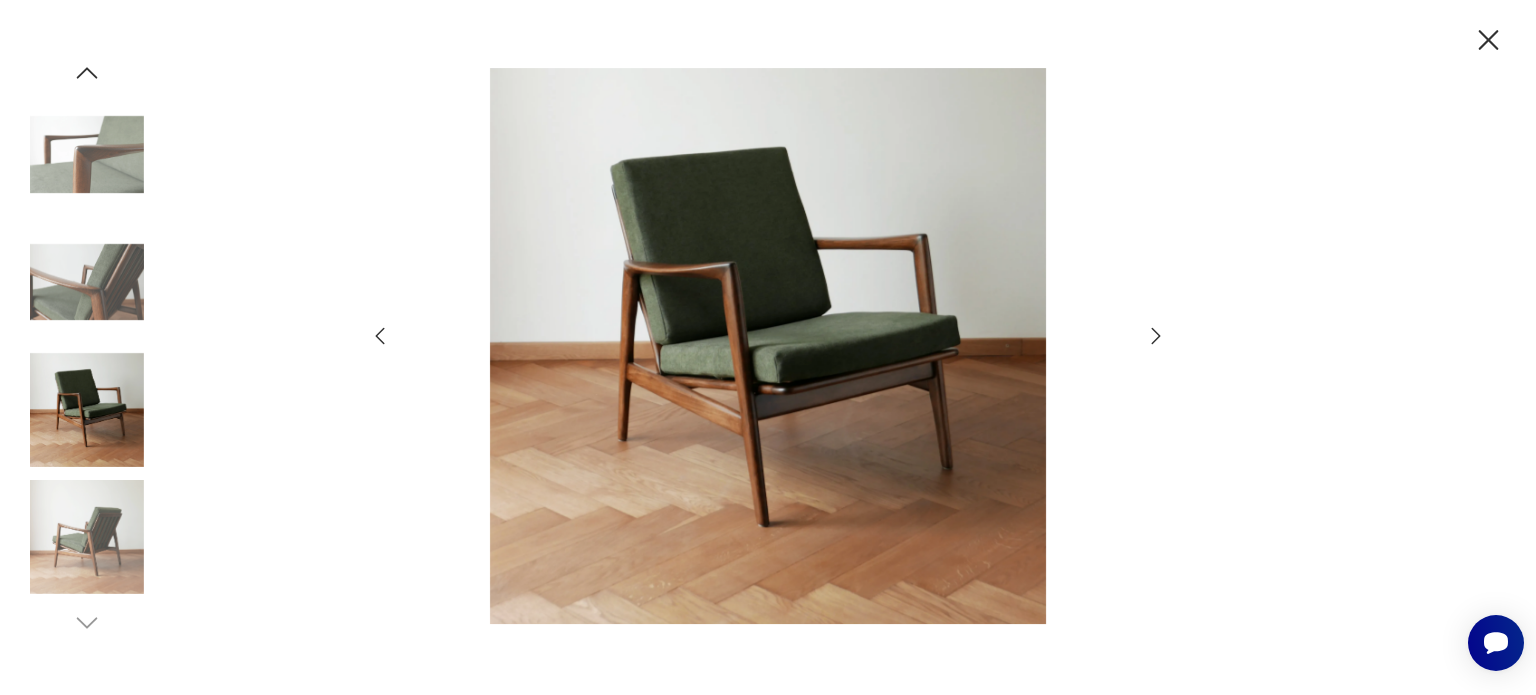click 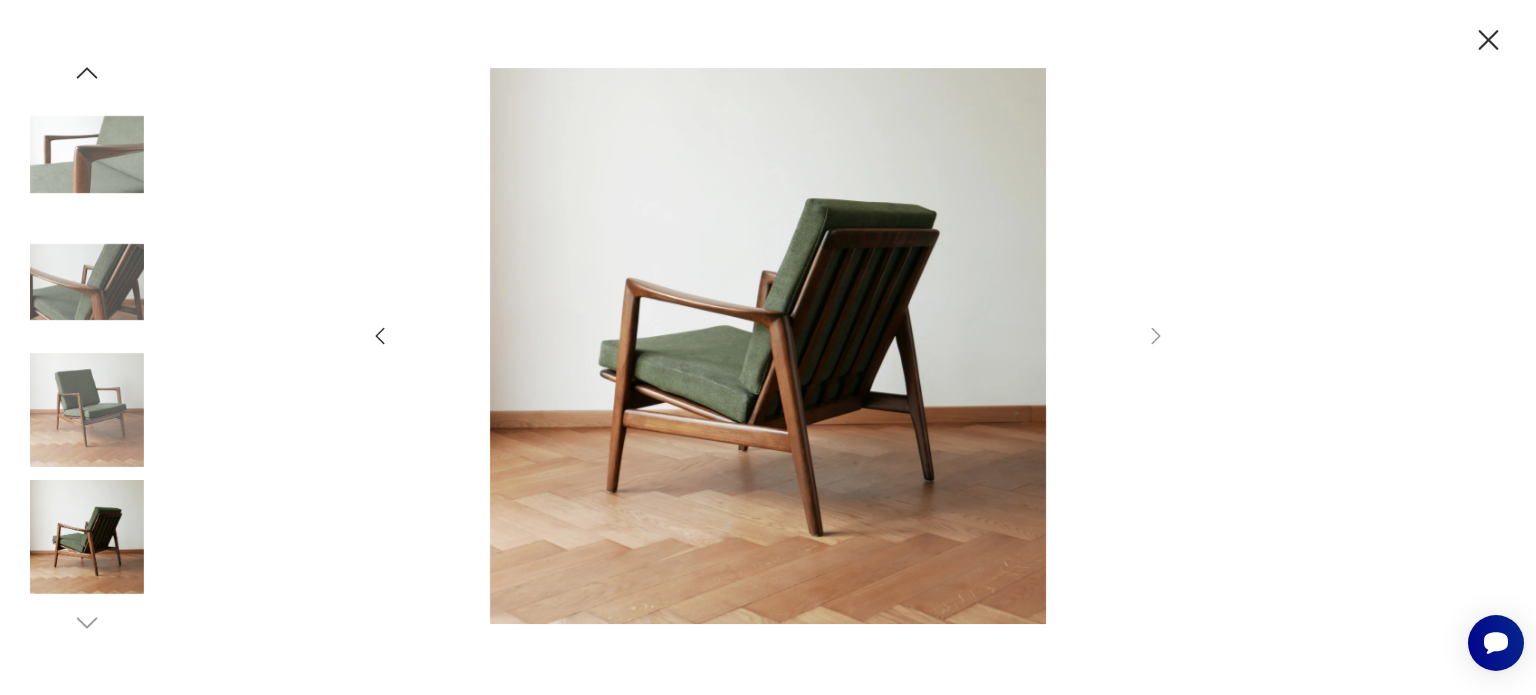 click at bounding box center [87, 537] 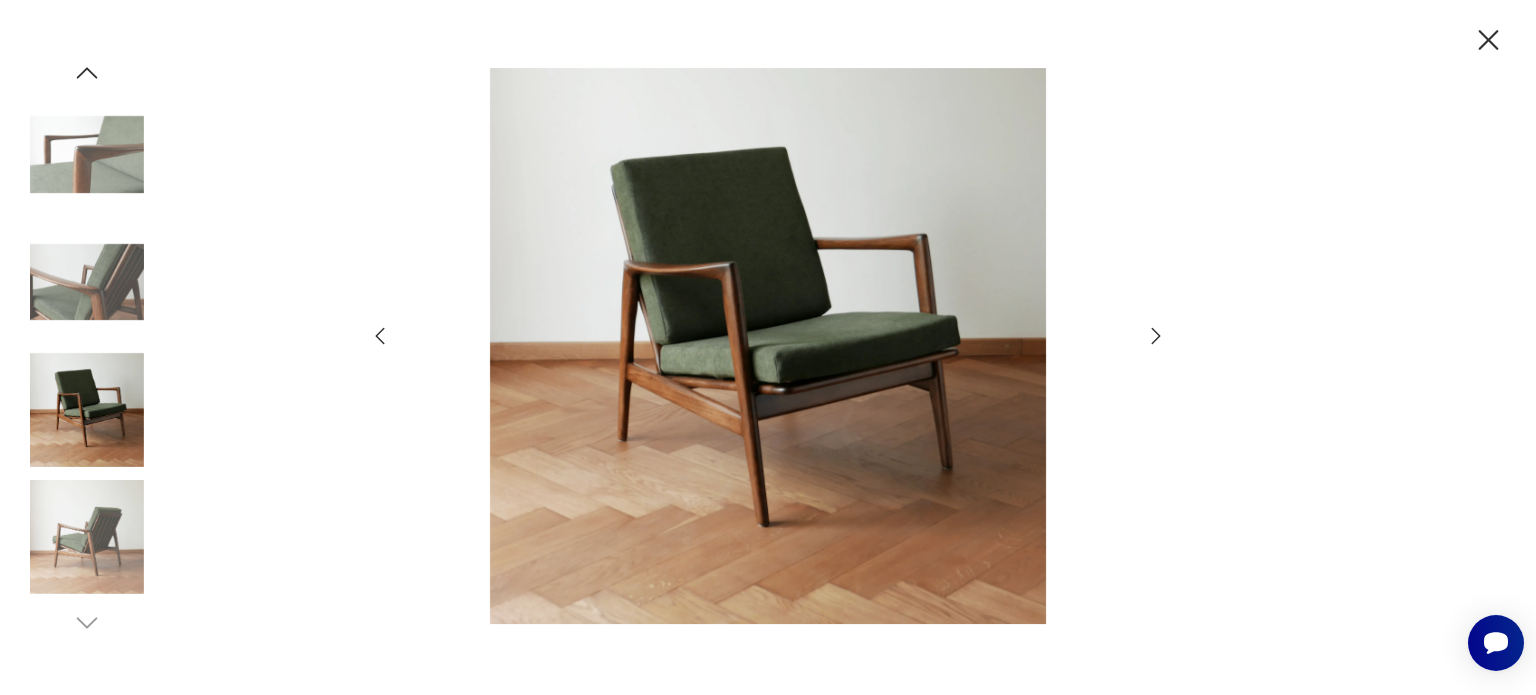 click at bounding box center (87, 282) 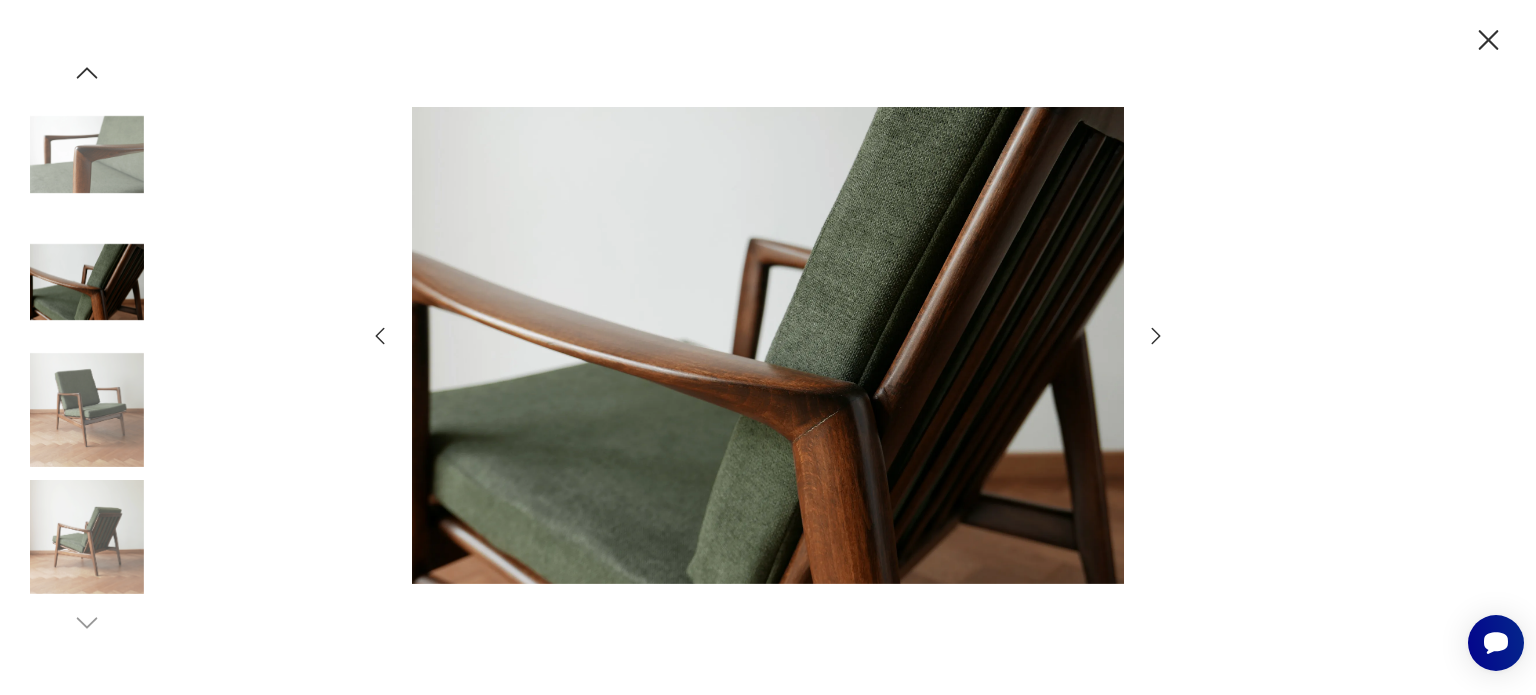 click at bounding box center [87, 155] 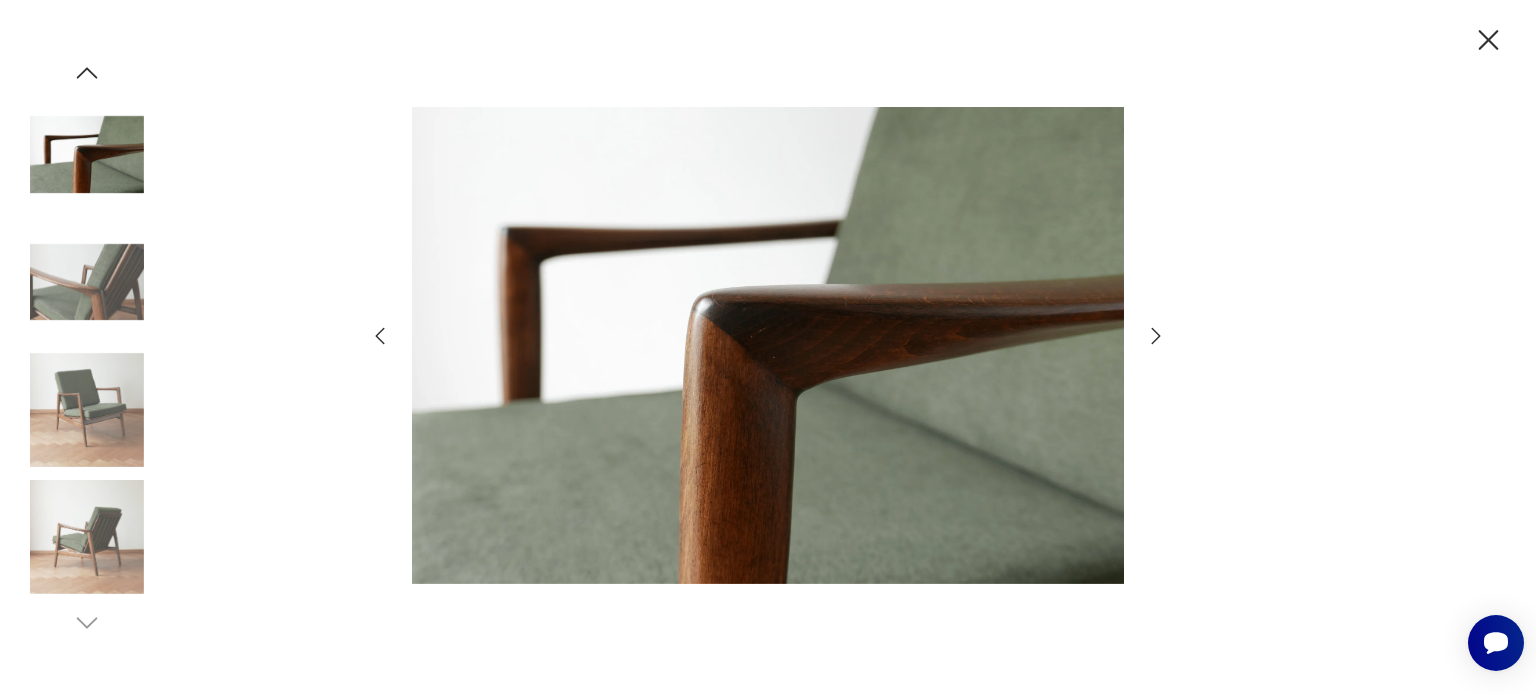 click 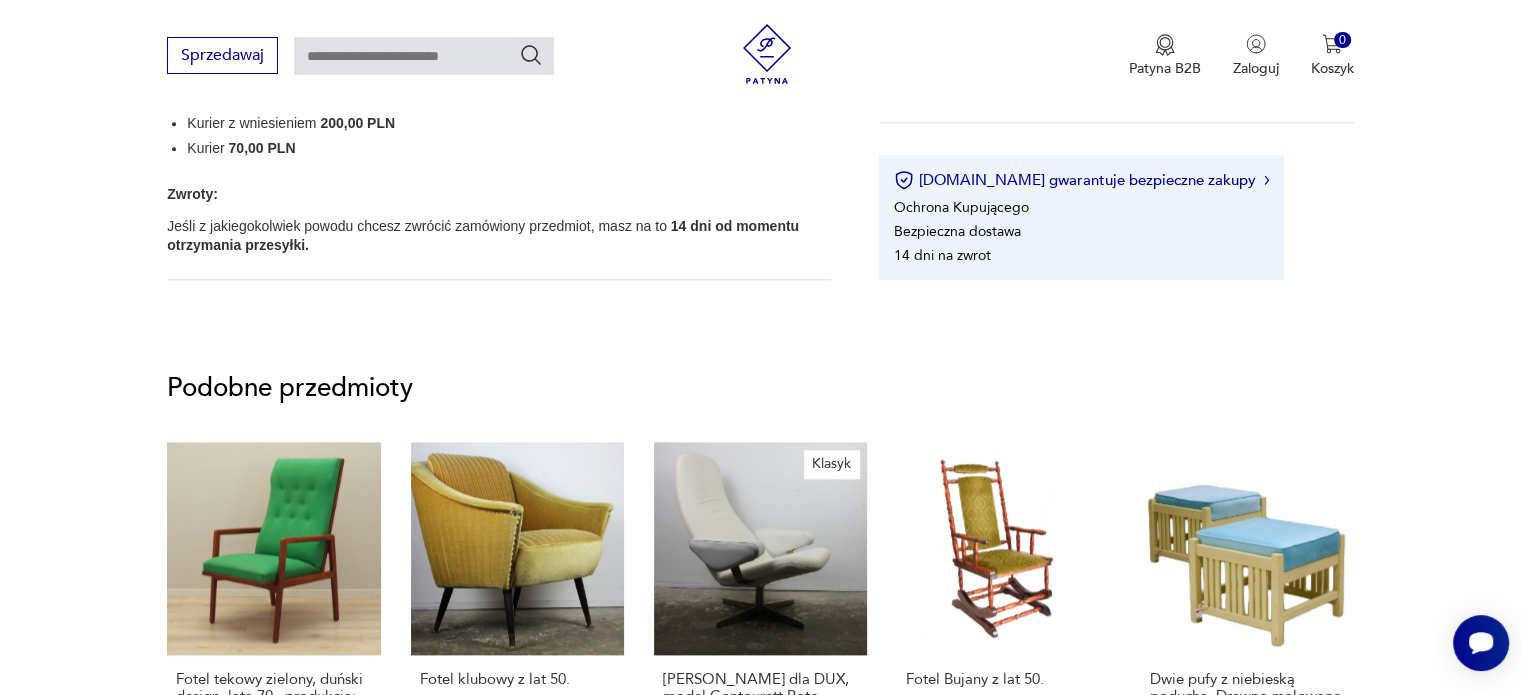 scroll, scrollTop: 2000, scrollLeft: 0, axis: vertical 